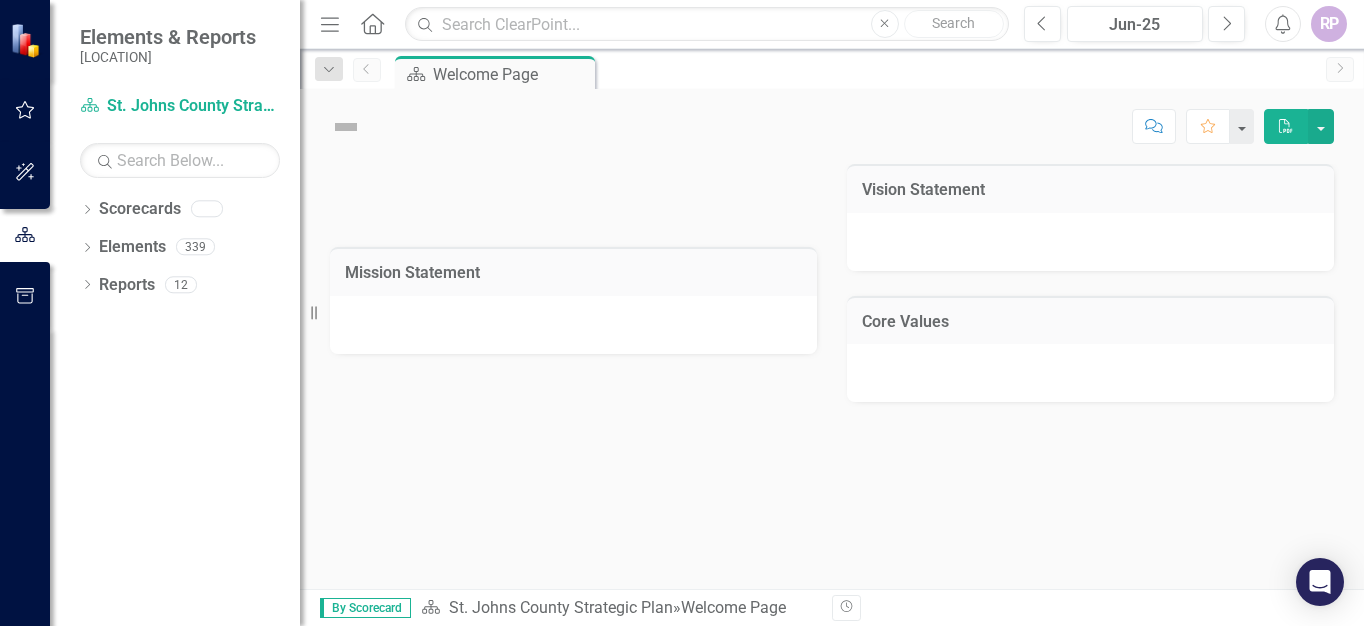 scroll, scrollTop: 0, scrollLeft: 0, axis: both 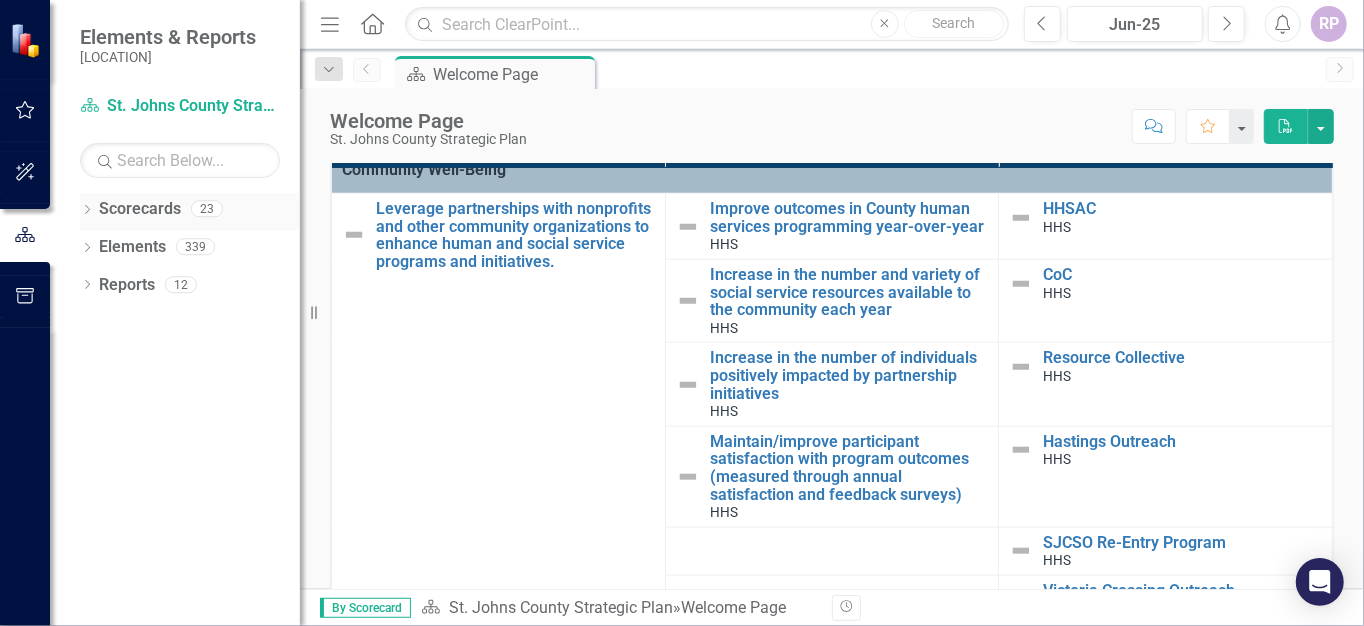 click on "Scorecards" at bounding box center (140, 209) 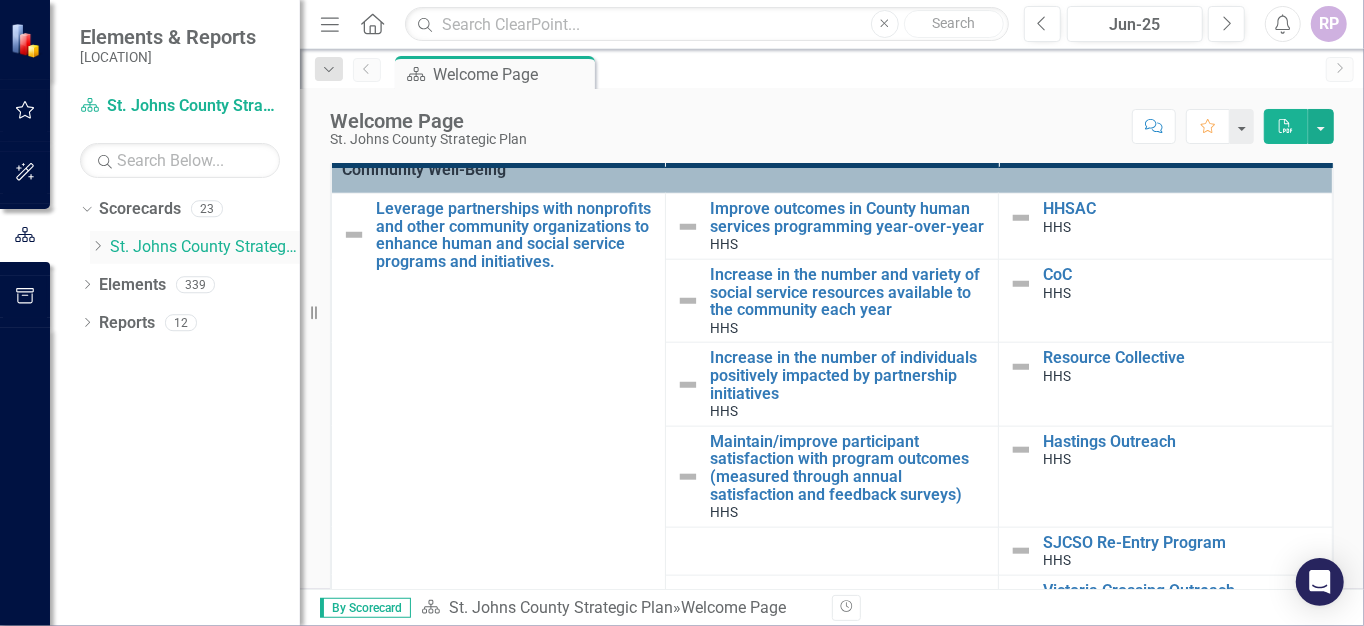click on "St. Johns County Strategic Plan" at bounding box center (205, 247) 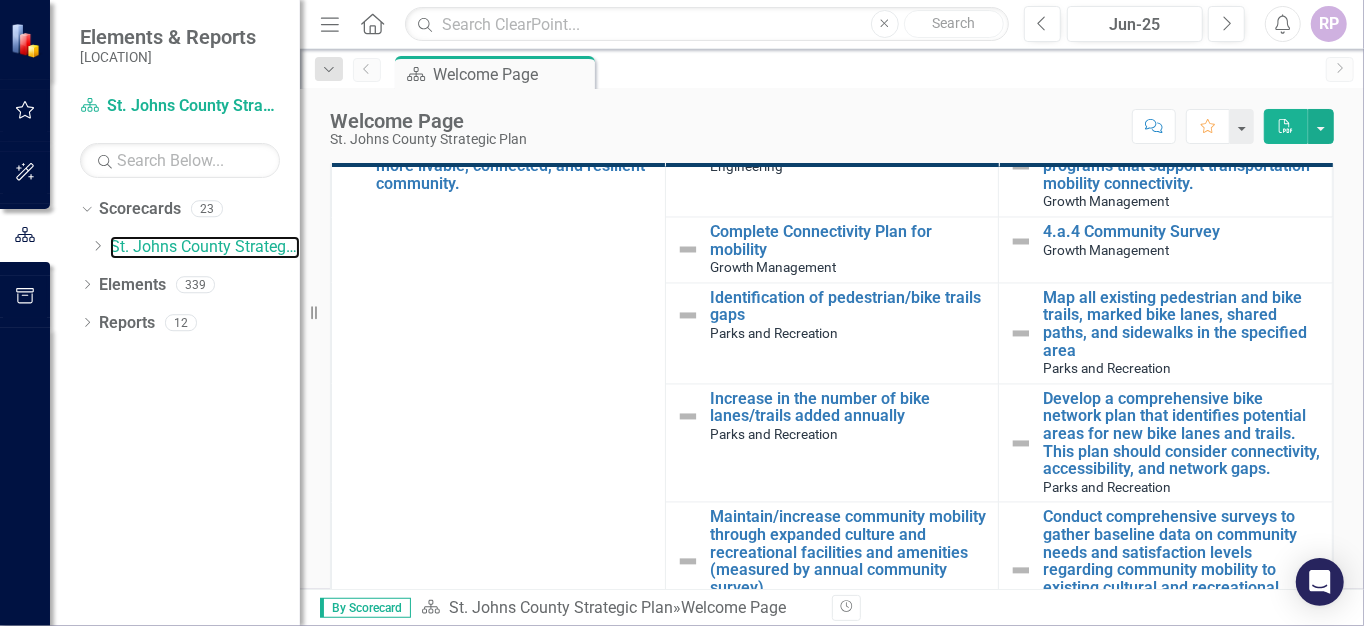scroll, scrollTop: 7331, scrollLeft: 0, axis: vertical 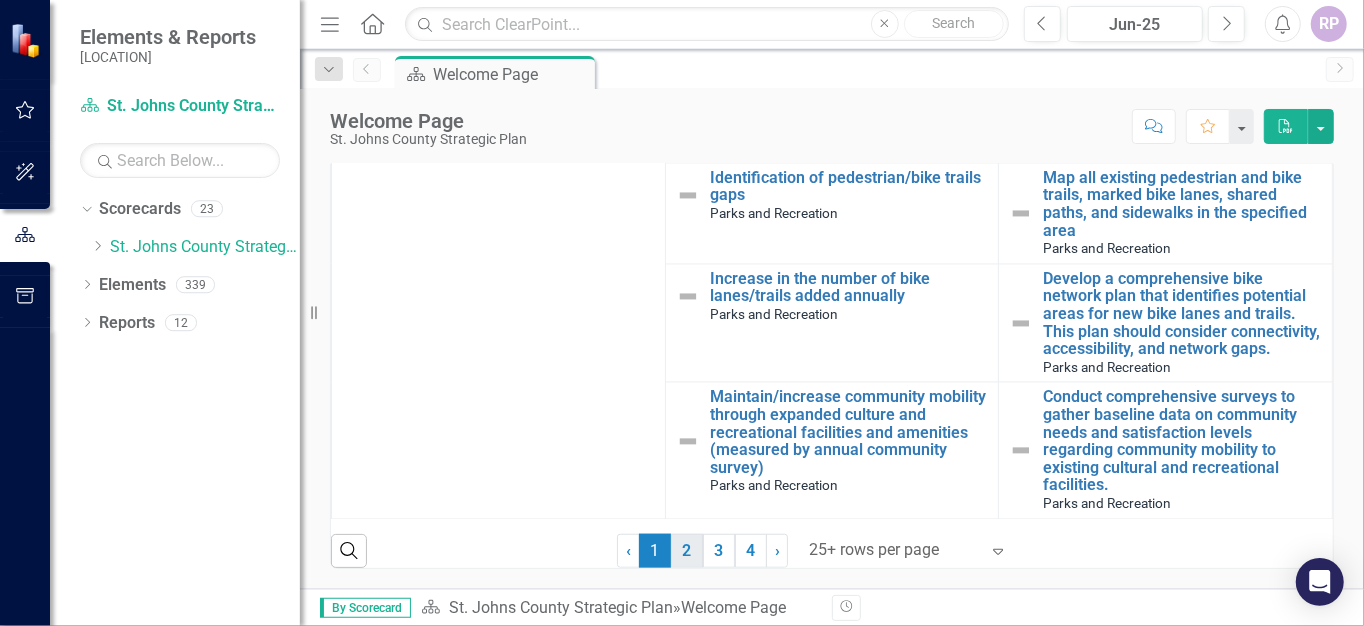 click on "2" at bounding box center [687, 551] 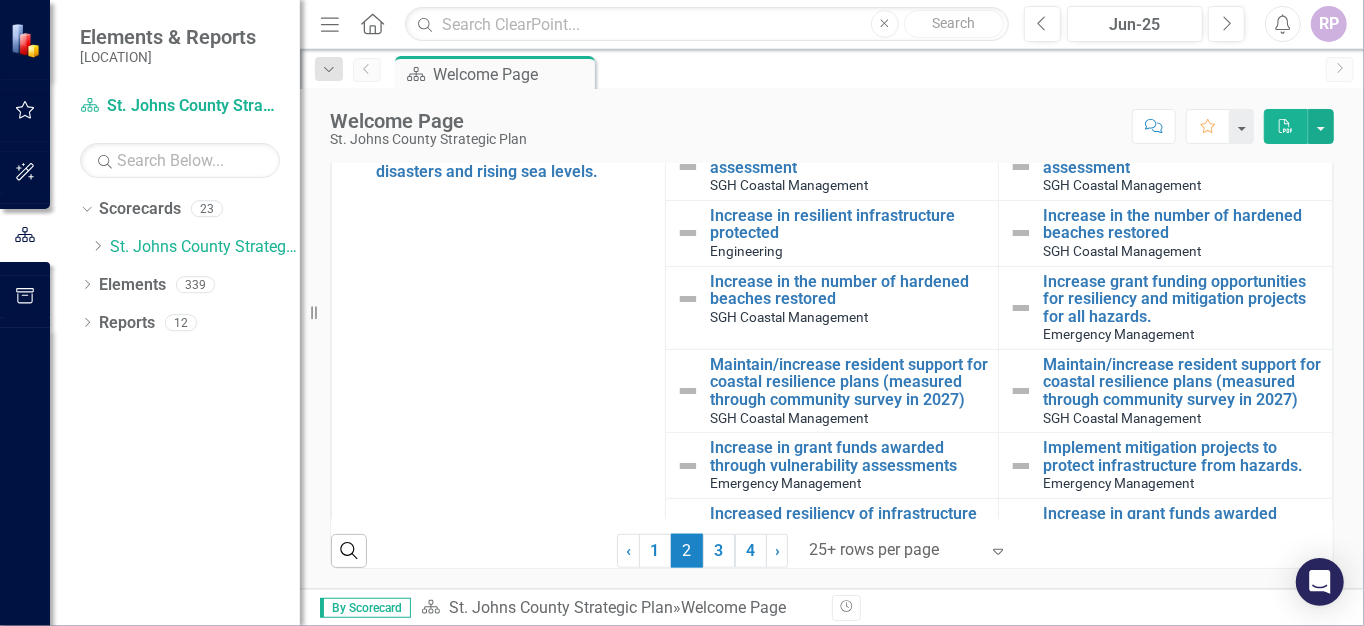 scroll, scrollTop: 0, scrollLeft: 0, axis: both 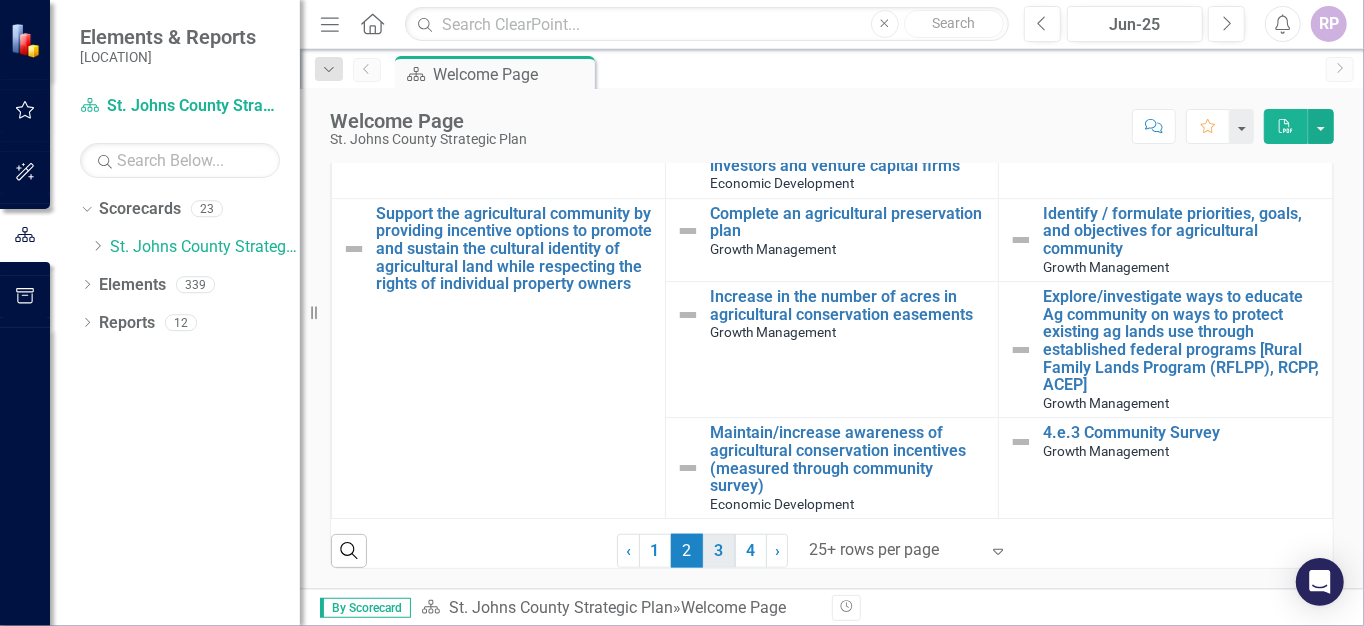 click on "3" at bounding box center (719, 551) 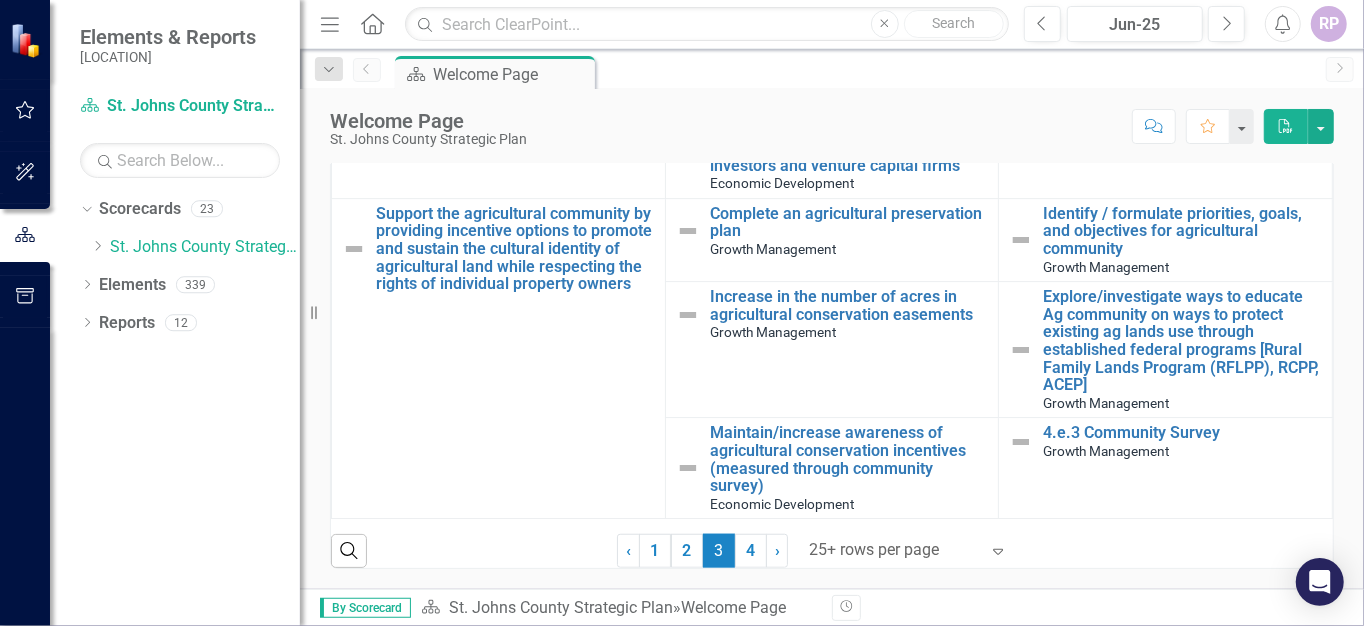 scroll, scrollTop: 0, scrollLeft: 0, axis: both 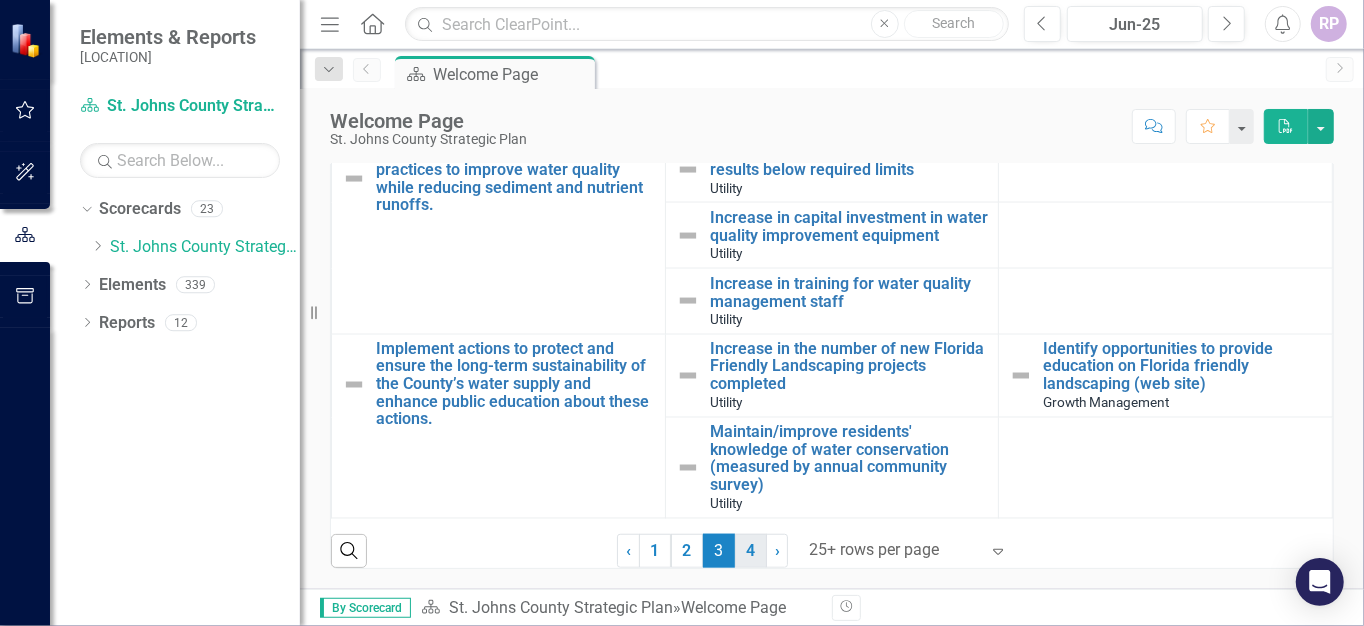 click on "4" at bounding box center [751, 551] 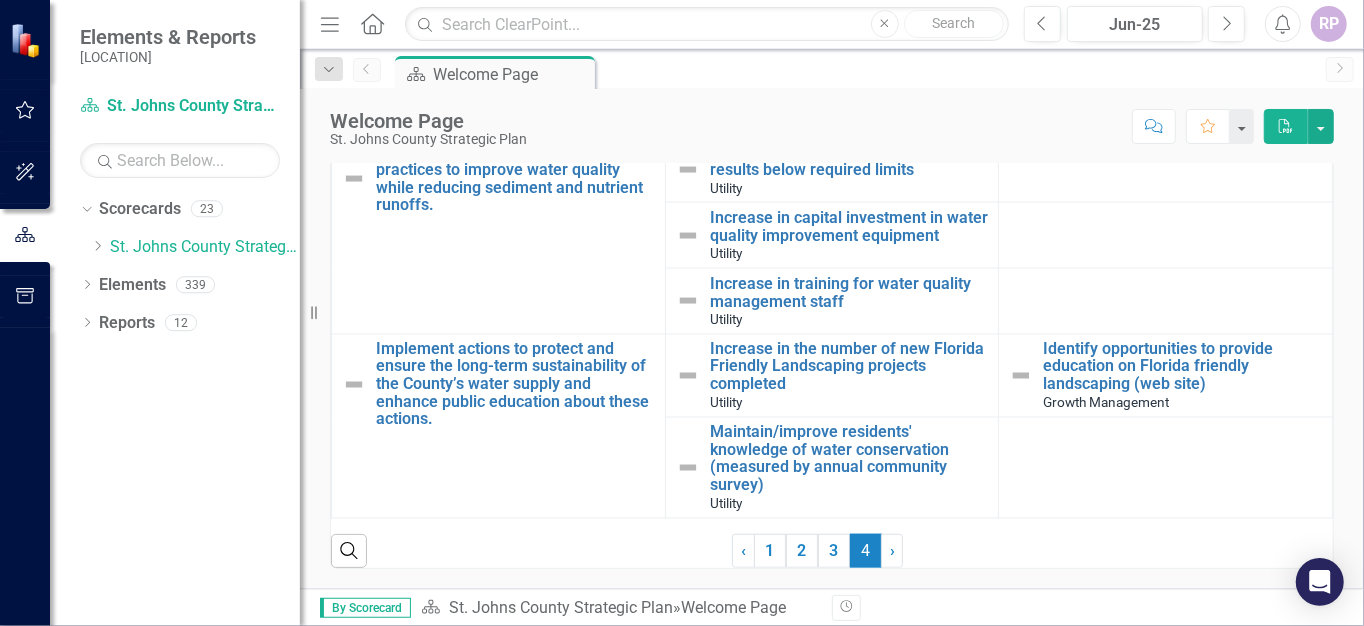 scroll, scrollTop: 0, scrollLeft: 0, axis: both 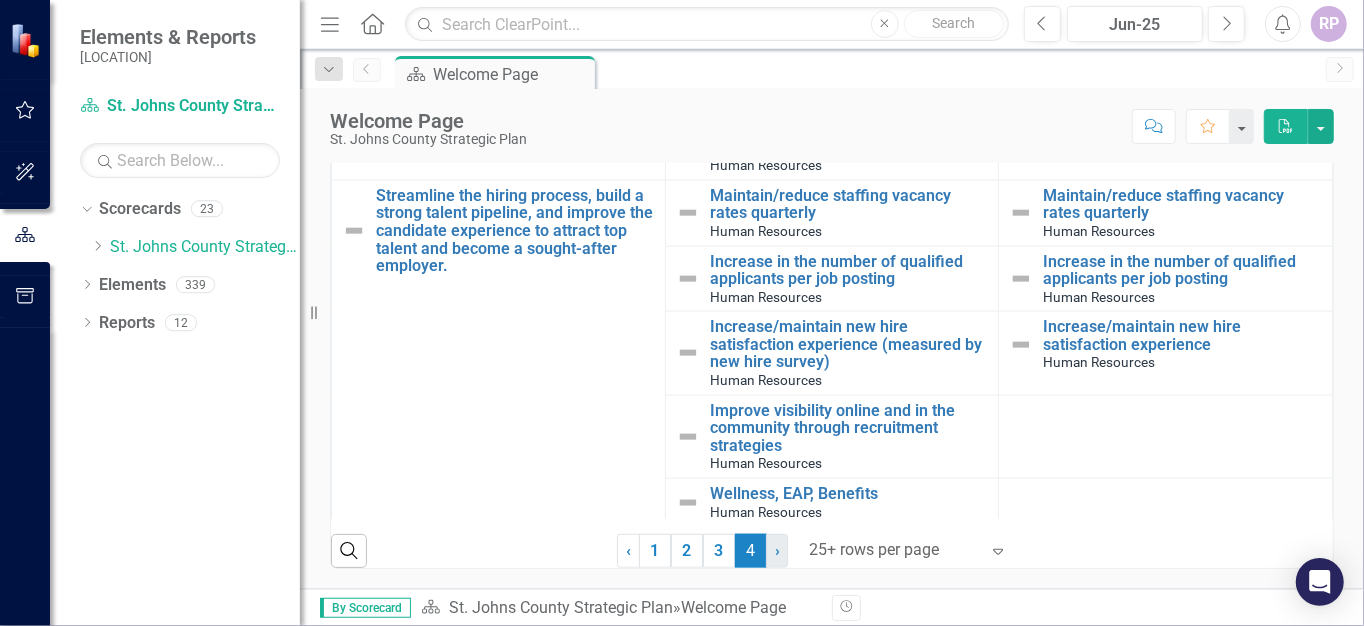 click on "›" at bounding box center (777, 550) 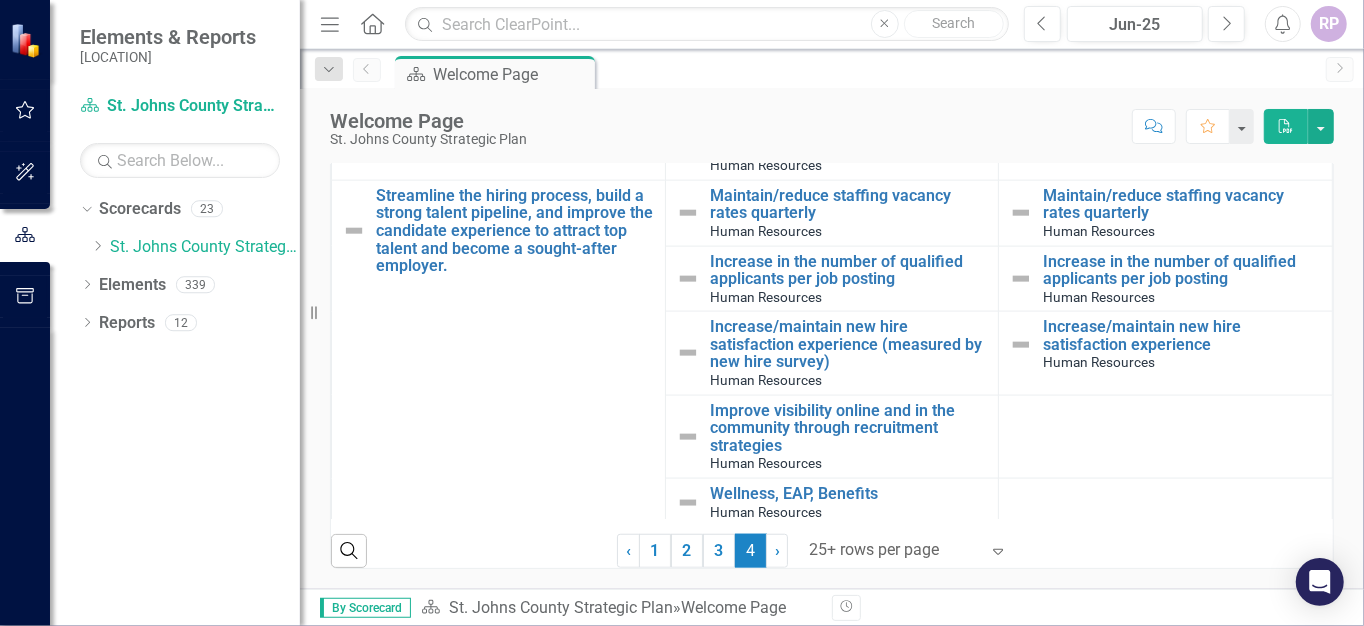 click at bounding box center (998, 552) 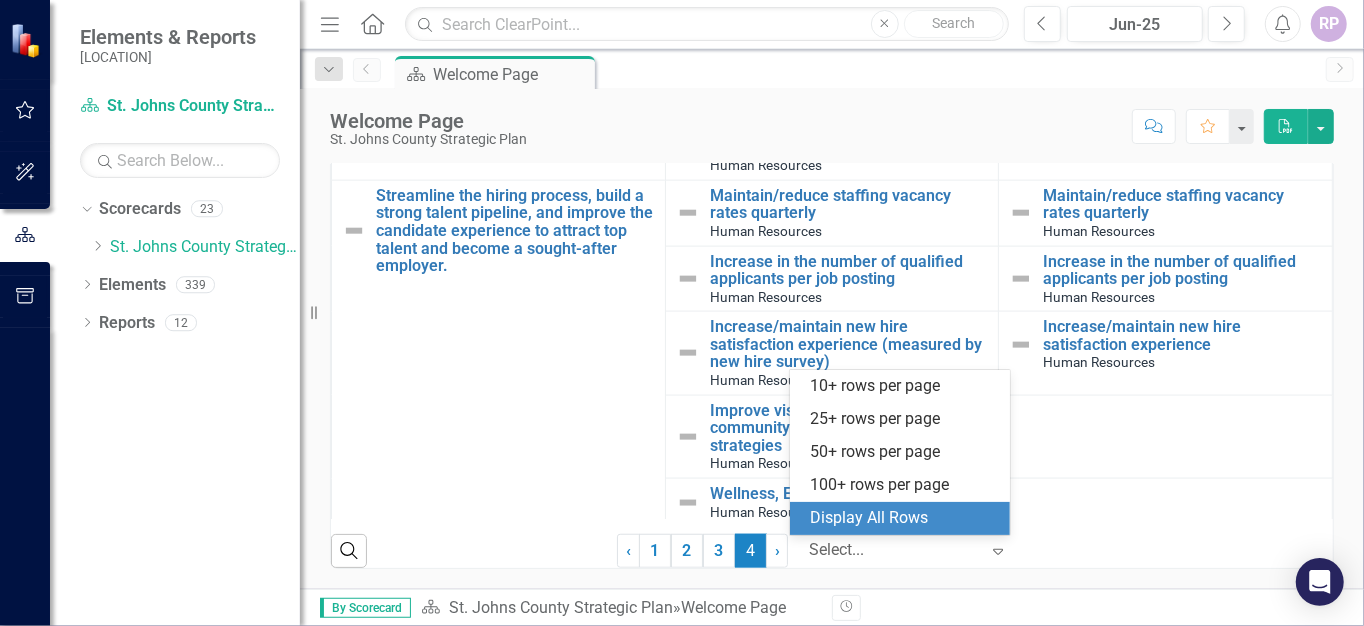 click on "Display All Rows" at bounding box center (904, 518) 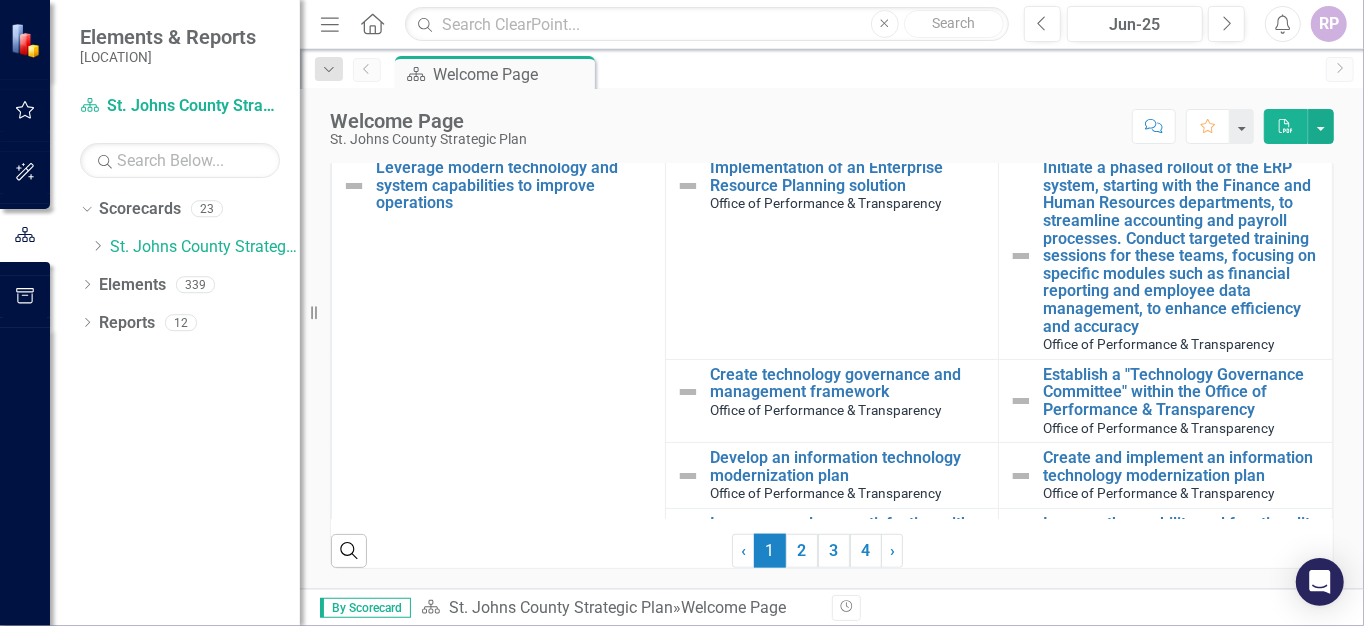 scroll, scrollTop: 0, scrollLeft: 0, axis: both 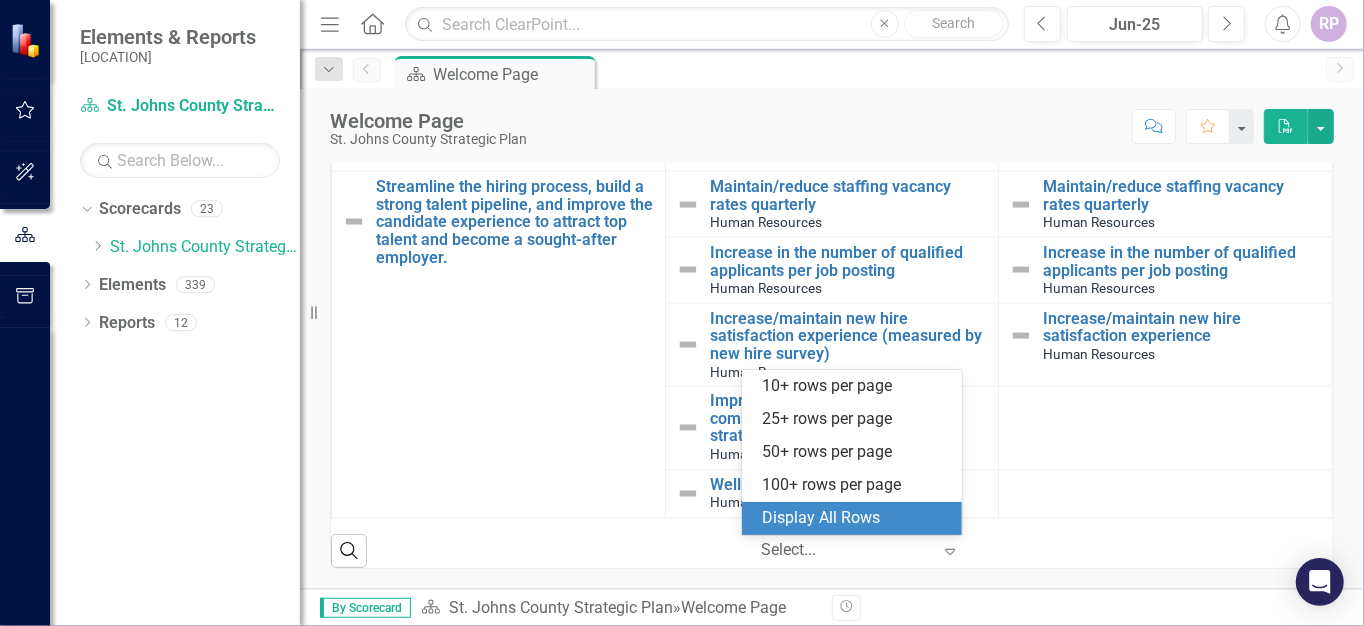 click on "Expand" at bounding box center [950, 551] 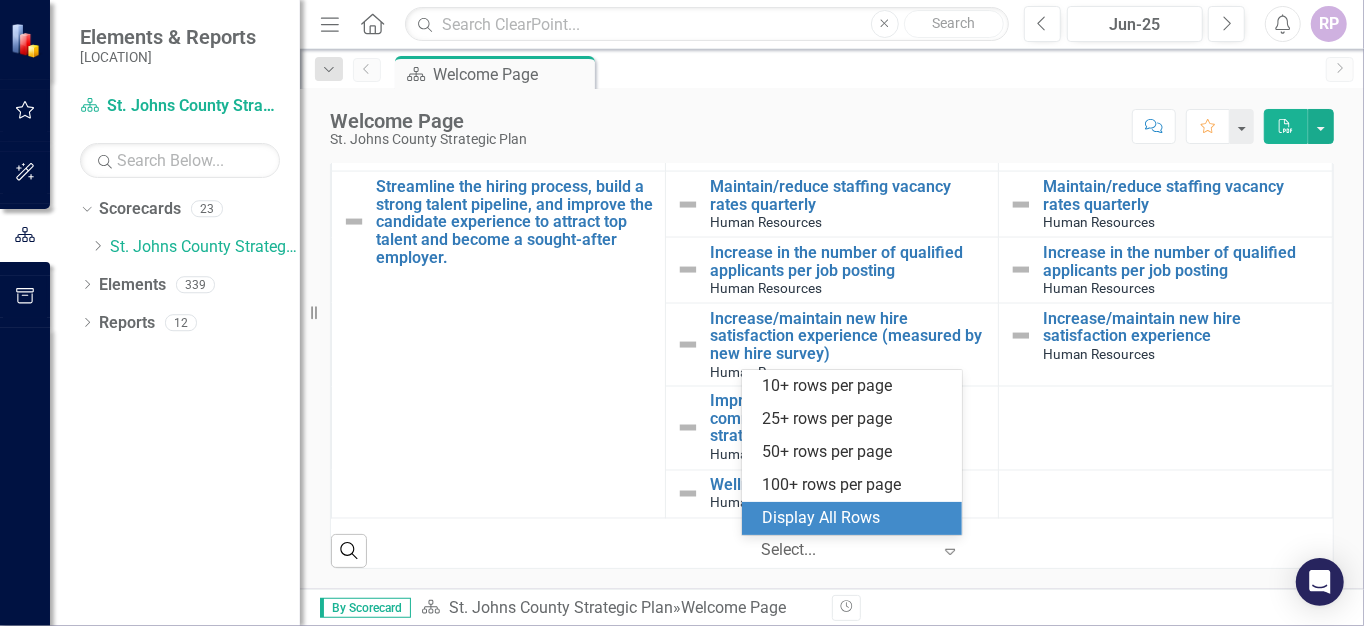 click on "Display All Rows" at bounding box center [856, 518] 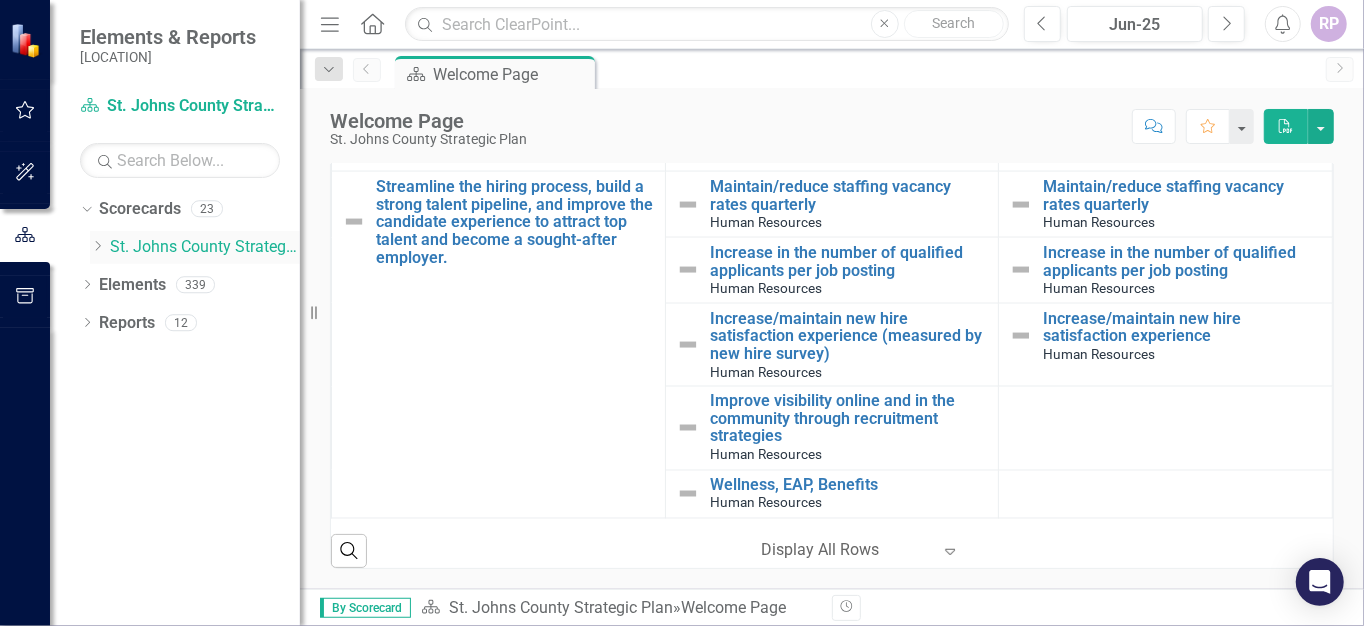 click on "Dropdown" at bounding box center [97, 246] 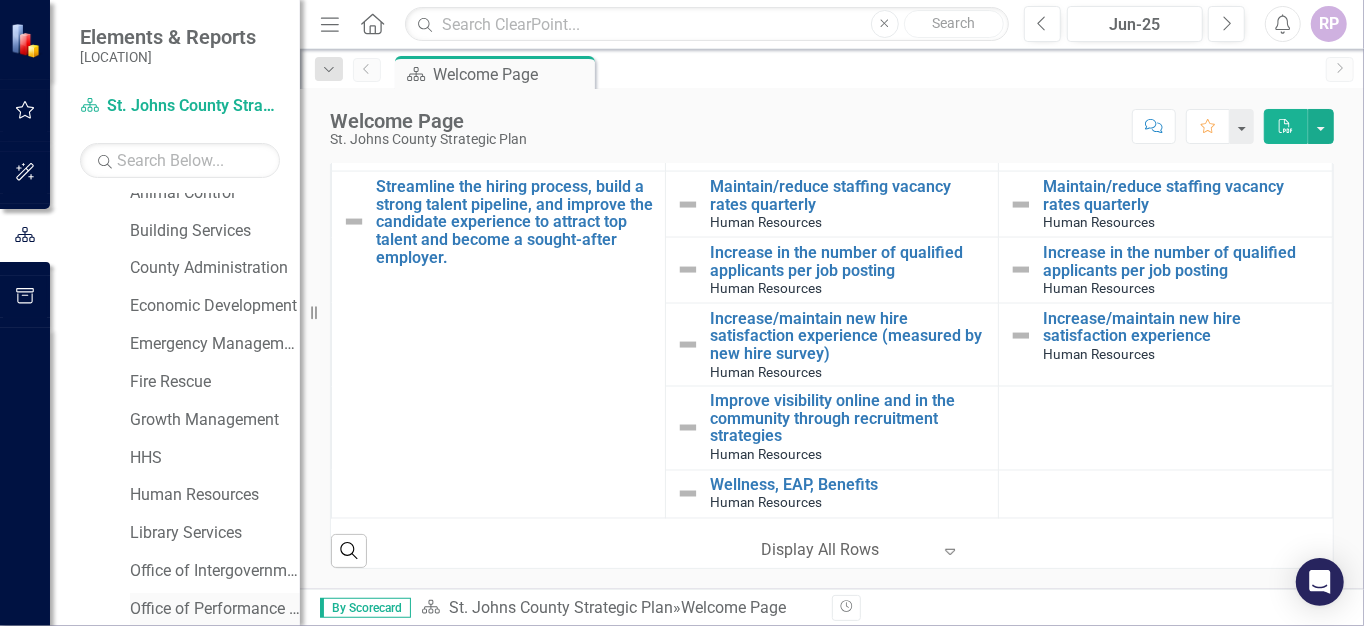 scroll, scrollTop: 60, scrollLeft: 0, axis: vertical 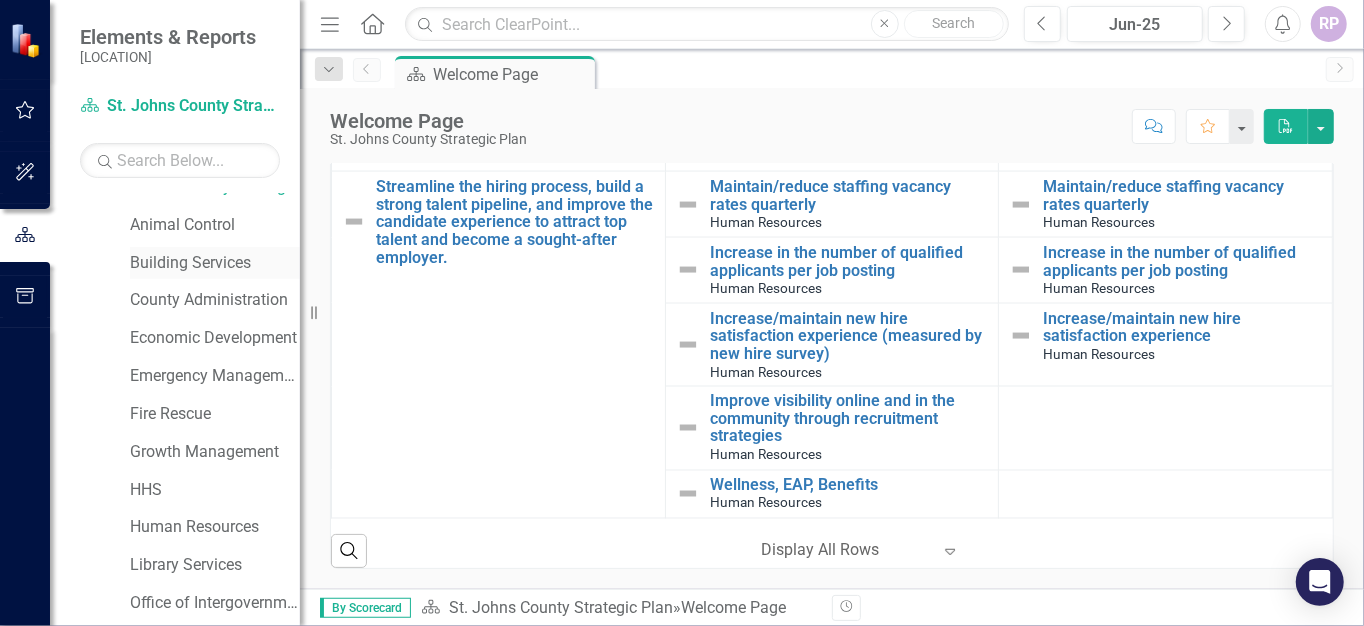 click on "Building Services" at bounding box center (215, 263) 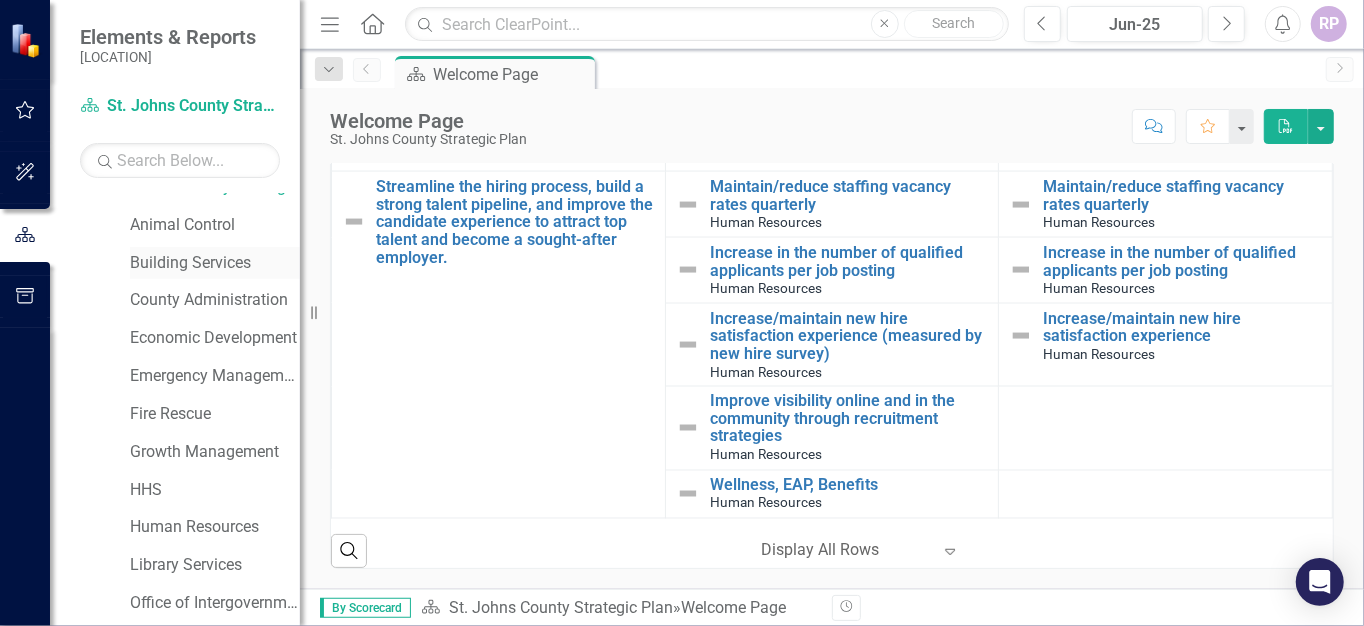click on "Building Services" at bounding box center (215, 263) 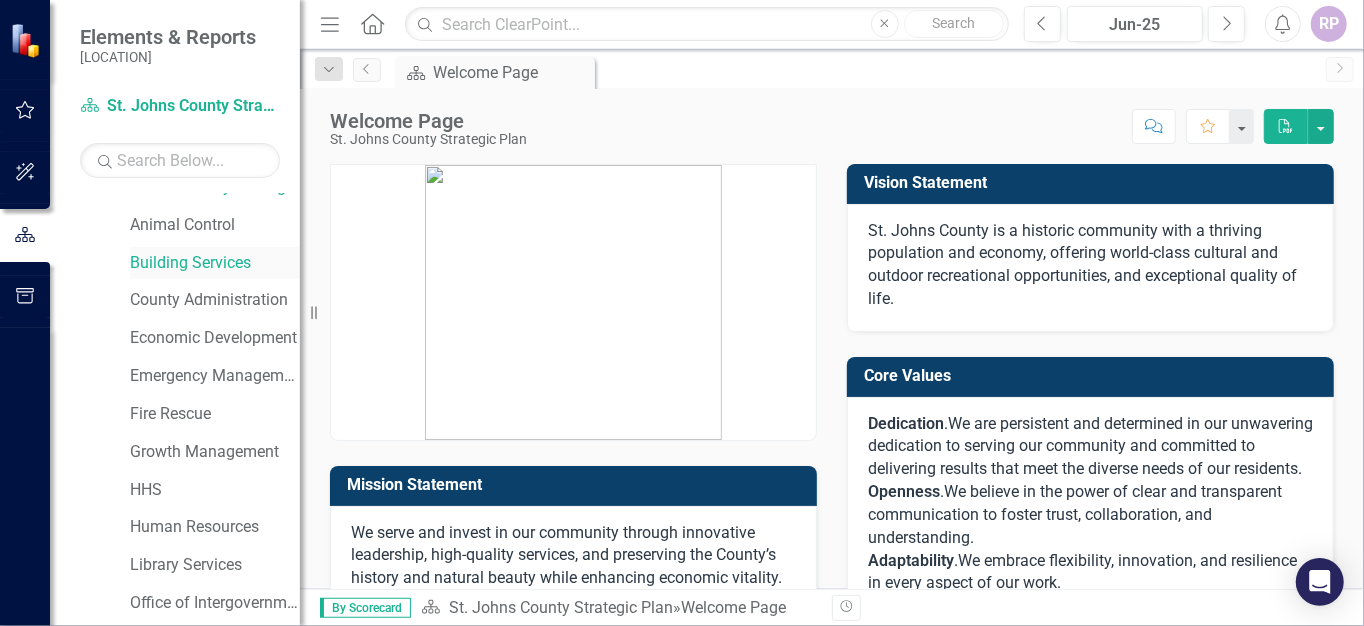 click on "Building Services" at bounding box center [215, 263] 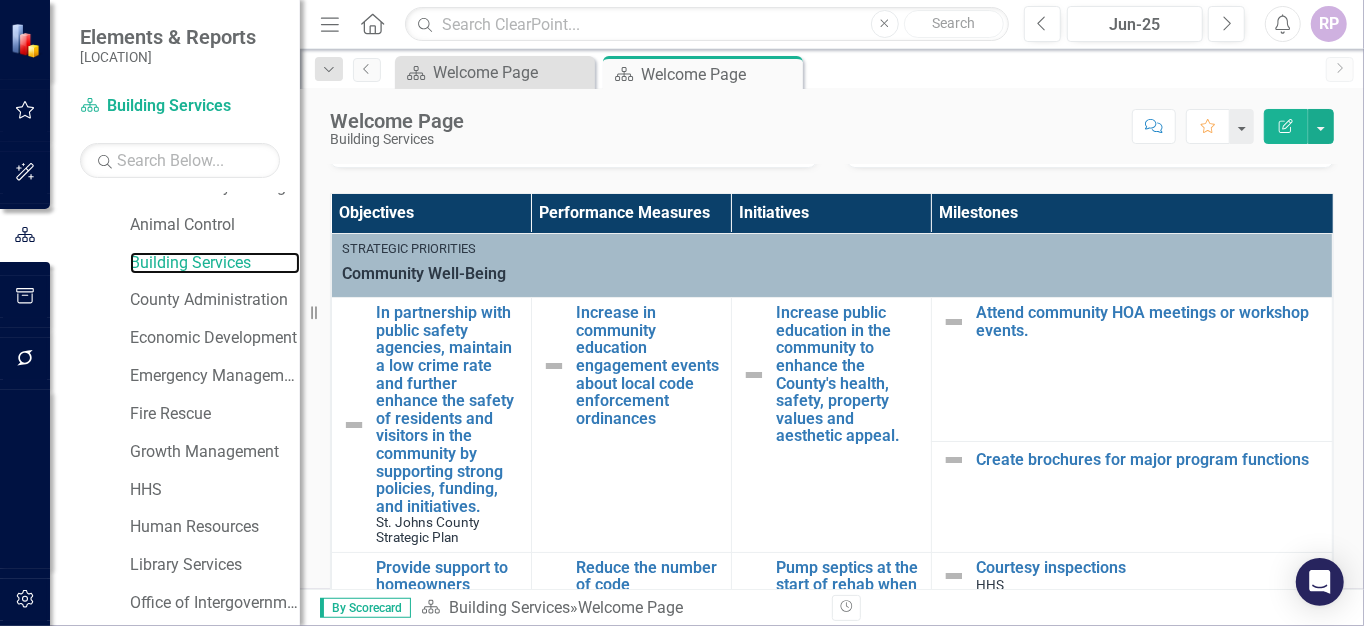 scroll, scrollTop: 400, scrollLeft: 0, axis: vertical 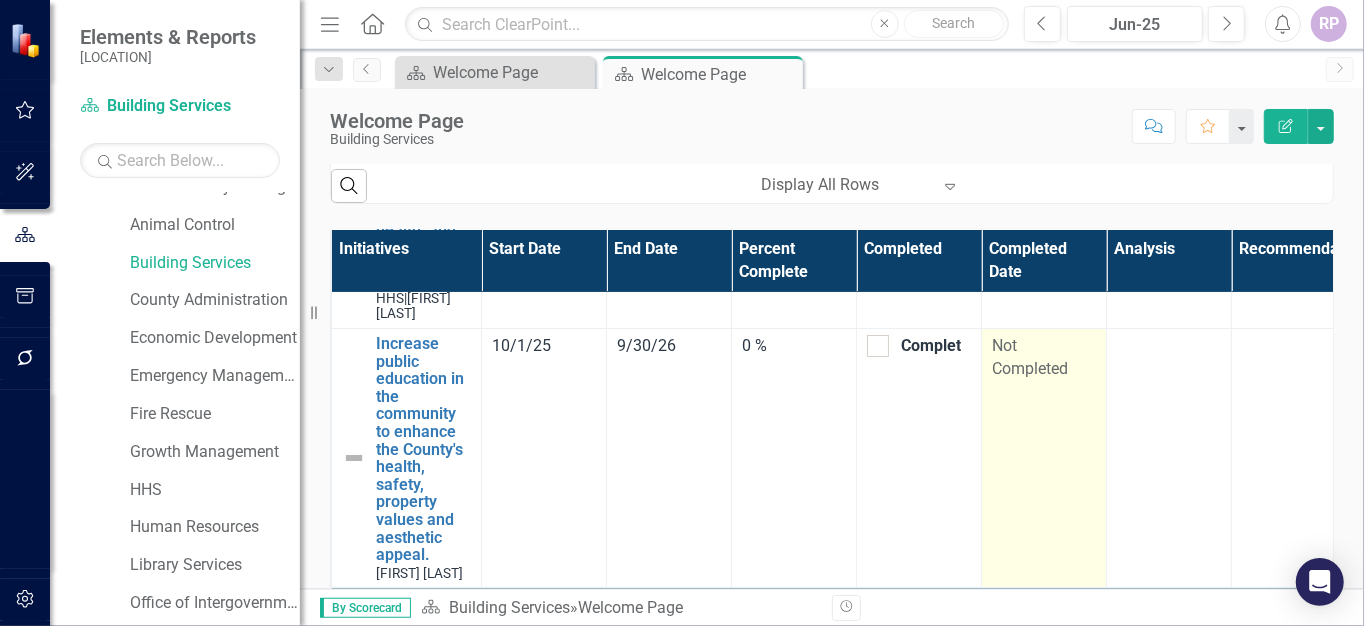 drag, startPoint x: 953, startPoint y: 586, endPoint x: 1032, endPoint y: 579, distance: 79.30952 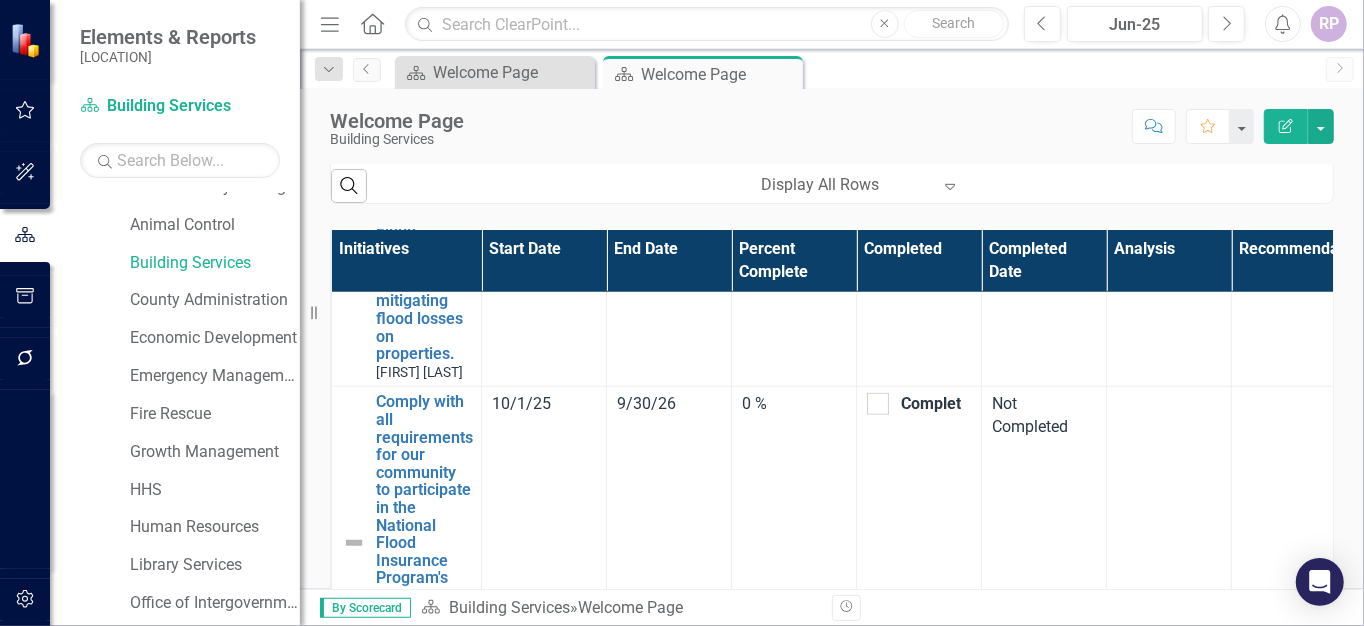 scroll, scrollTop: 1245, scrollLeft: 0, axis: vertical 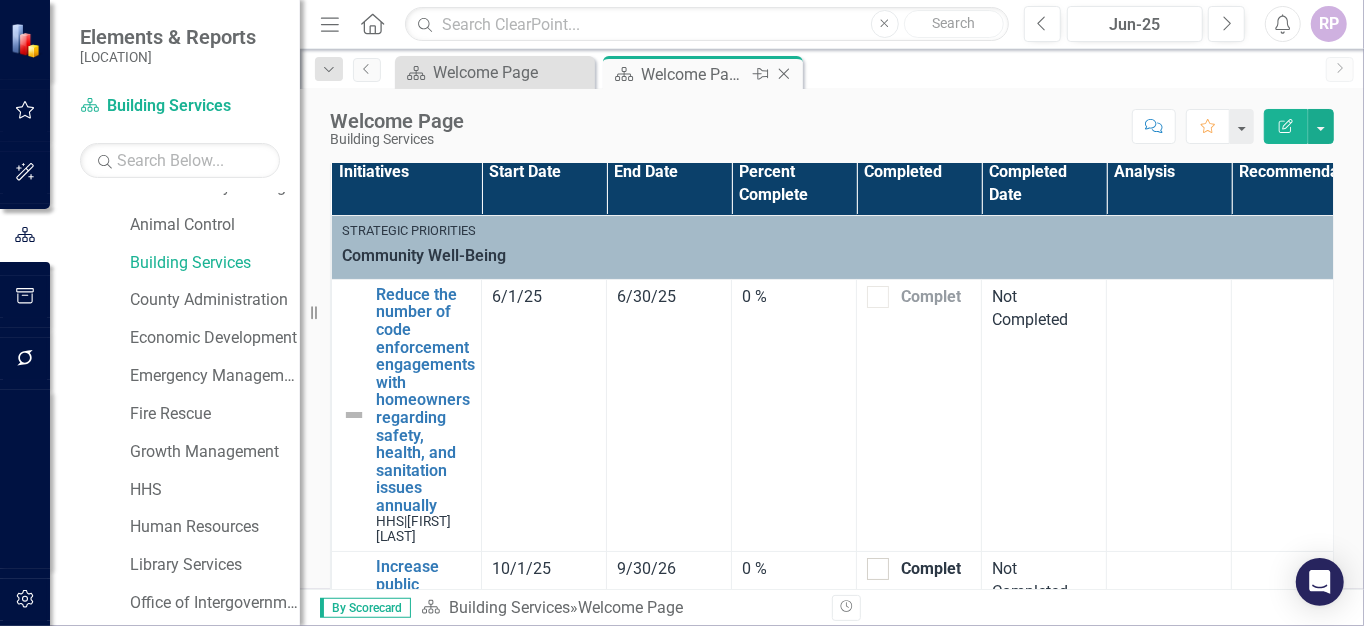 click on "Welcome Page" at bounding box center [694, 74] 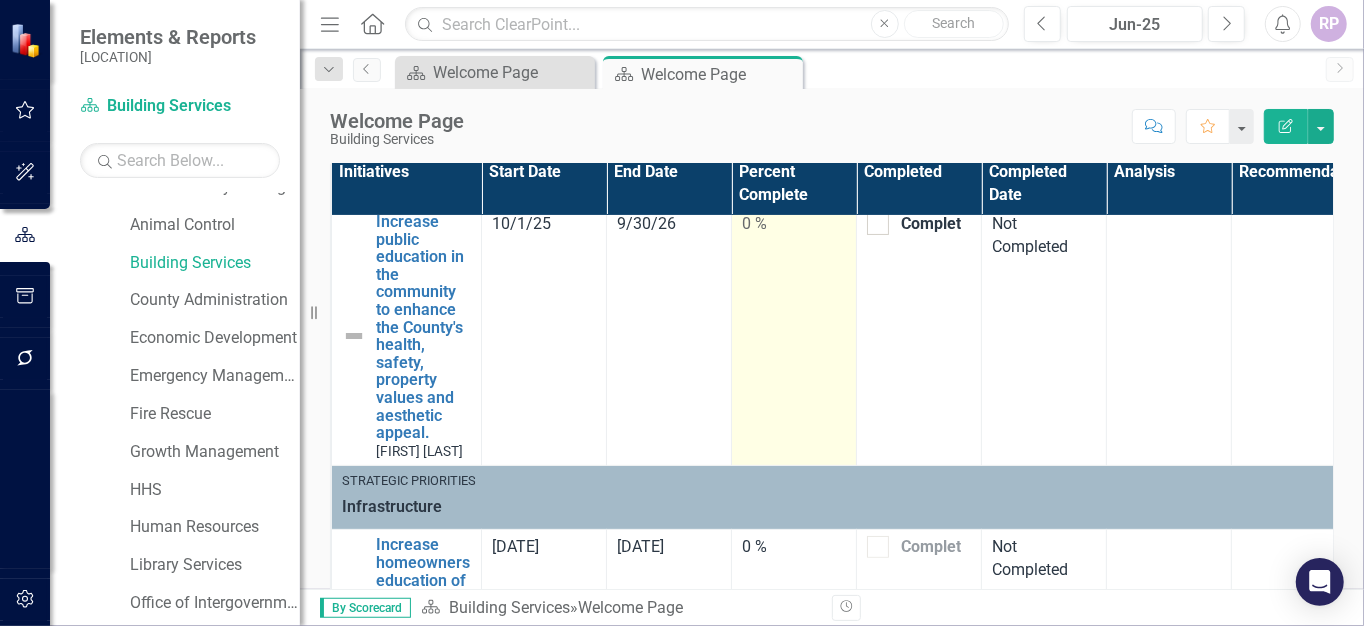 scroll, scrollTop: 300, scrollLeft: 0, axis: vertical 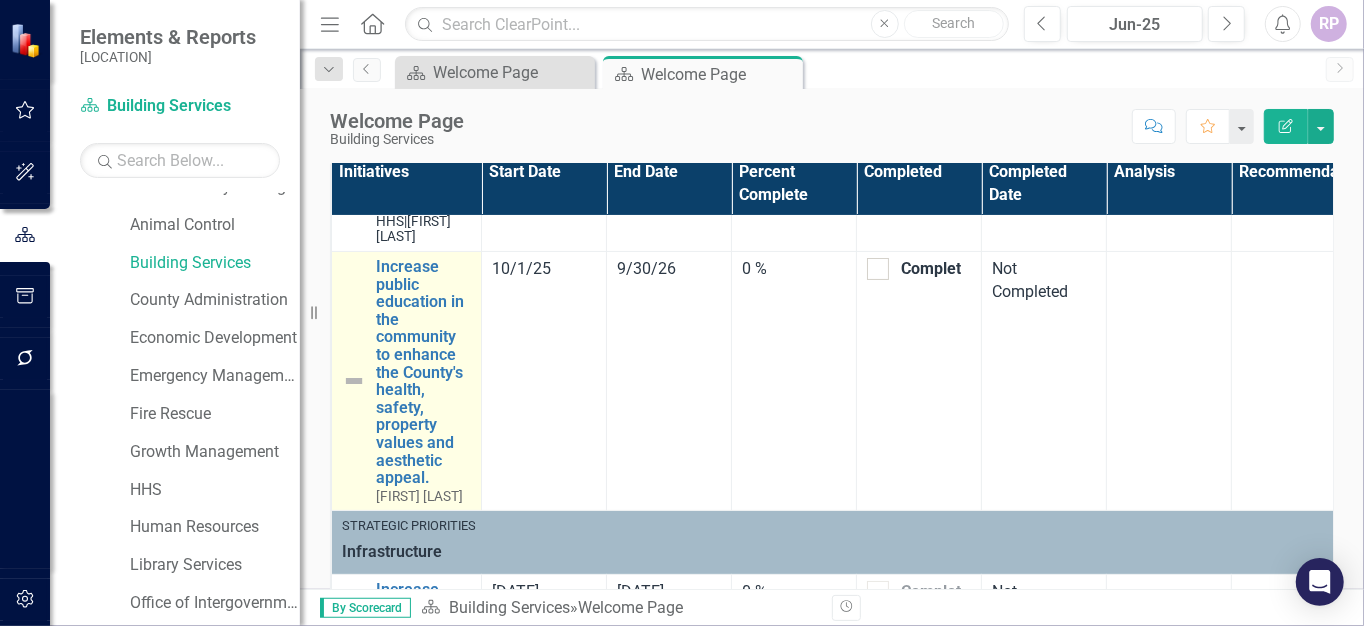 click at bounding box center (354, 381) 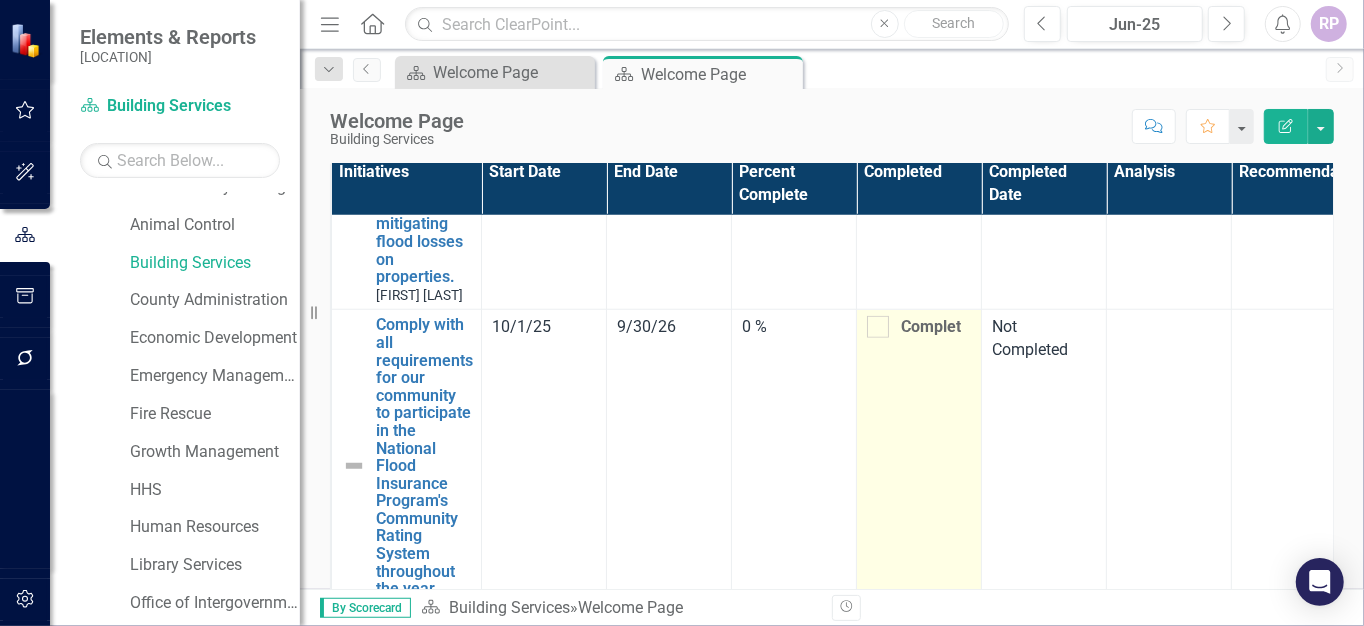 scroll, scrollTop: 1245, scrollLeft: 0, axis: vertical 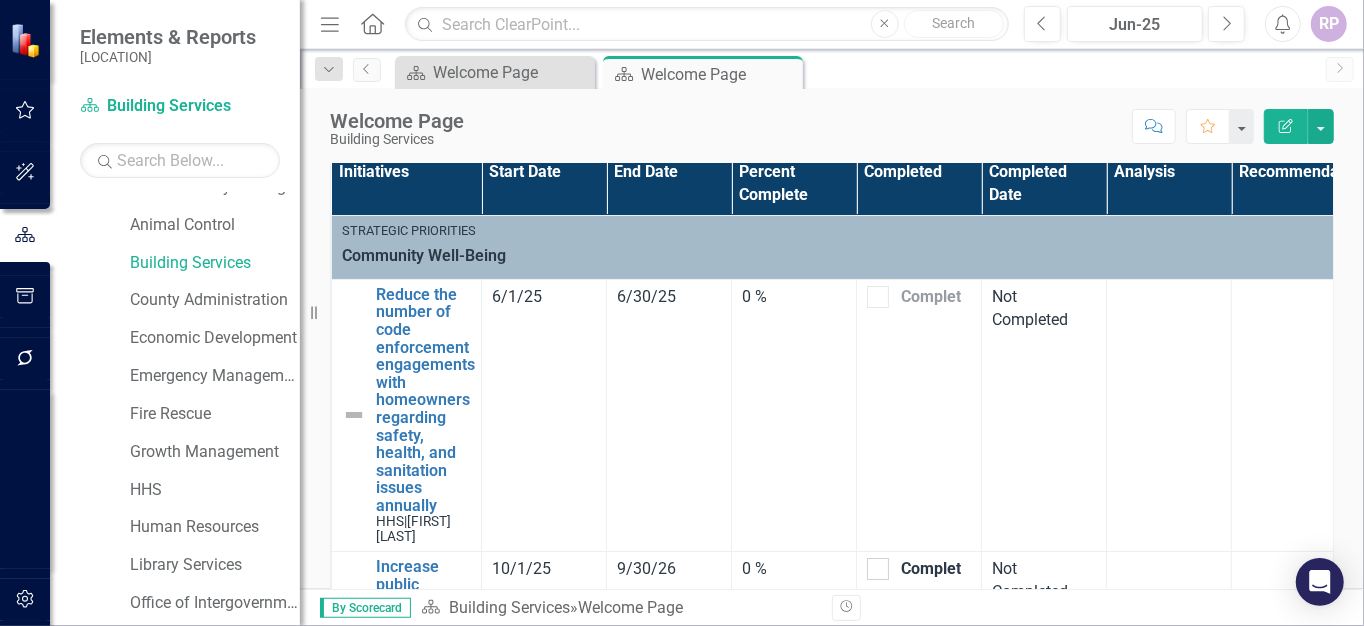 click on "Not Completed" at bounding box center (544, 297) 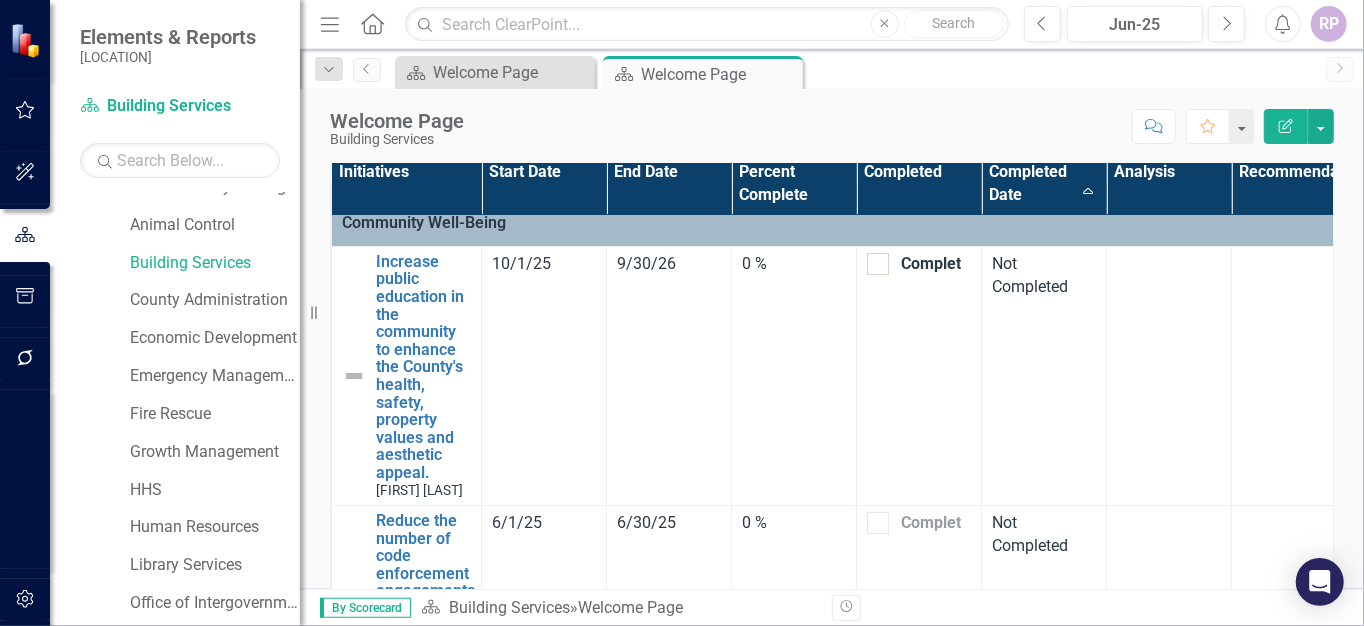 scroll, scrollTop: 0, scrollLeft: 0, axis: both 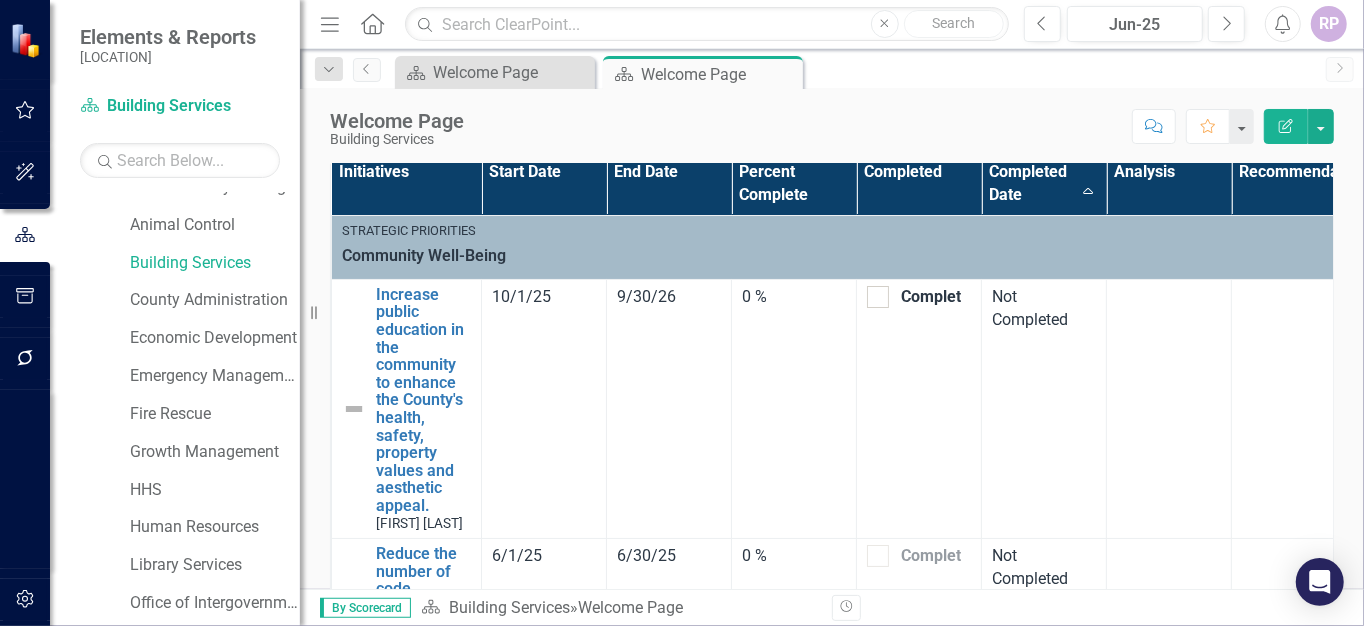 click on "Completed Date Sort Ascending" at bounding box center (1044, 184) 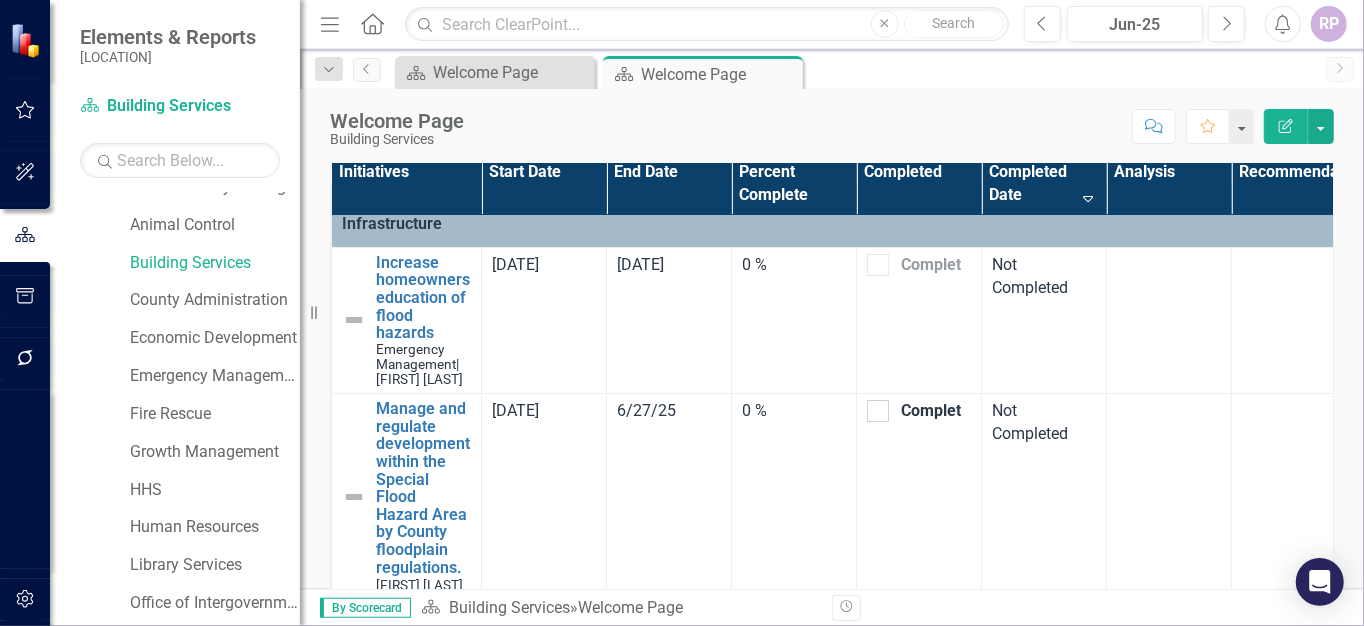 scroll, scrollTop: 0, scrollLeft: 0, axis: both 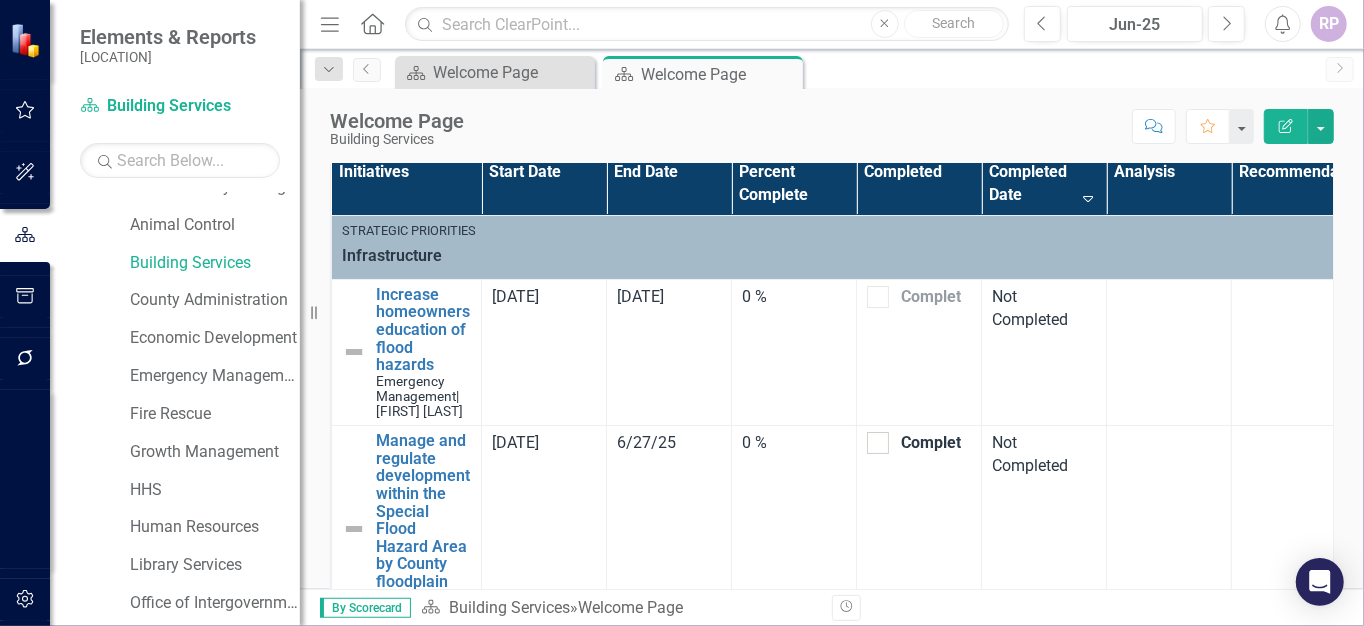 click on "Completed Date Sort Descending" at bounding box center (1044, 184) 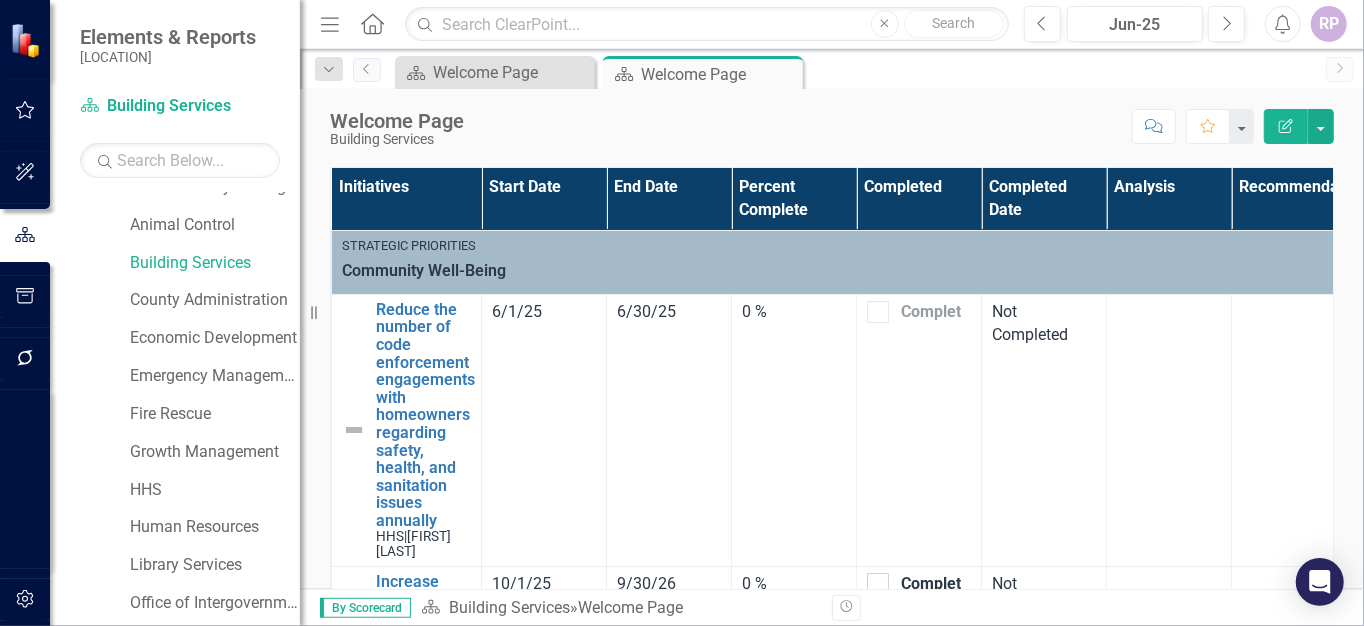 scroll, scrollTop: 977, scrollLeft: 0, axis: vertical 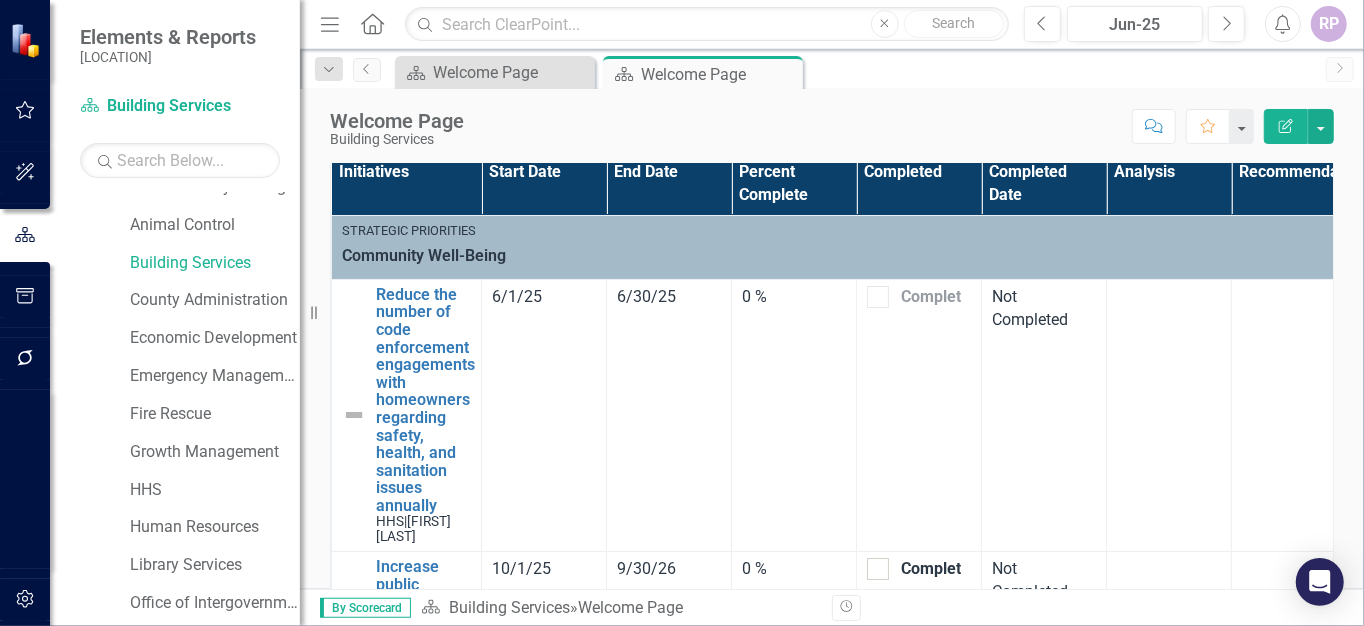 click on "Completed Date" at bounding box center (1044, 184) 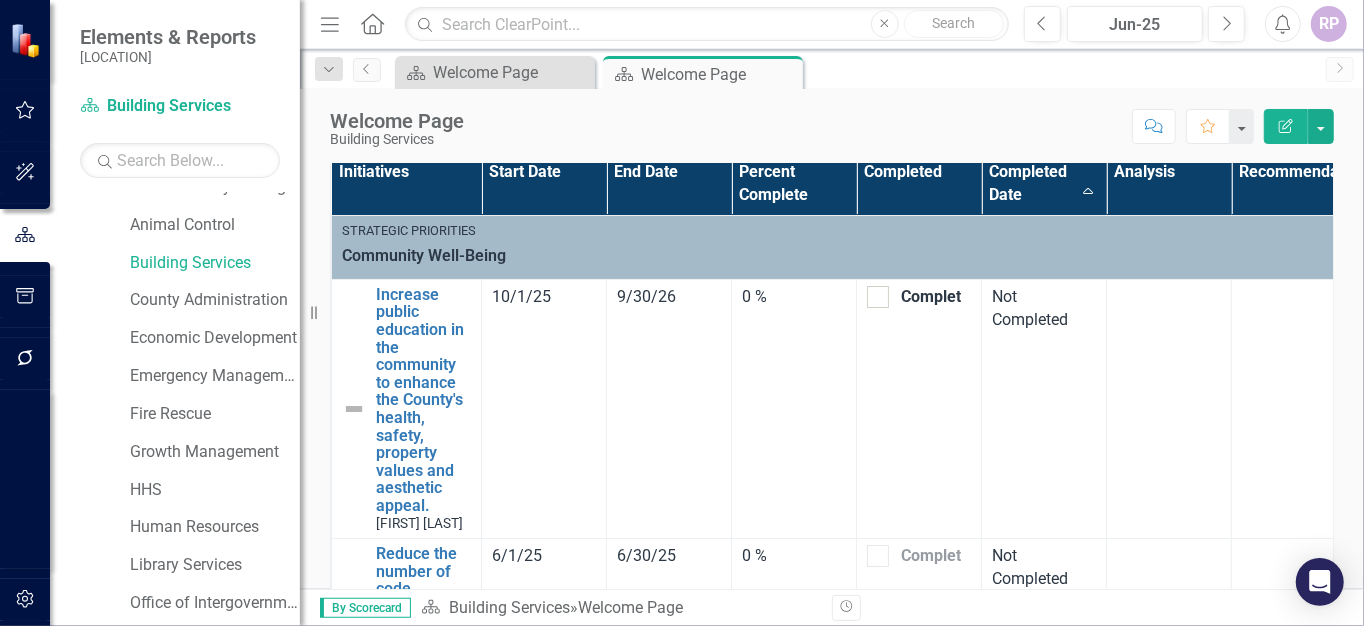 click on "Completed" at bounding box center (919, 184) 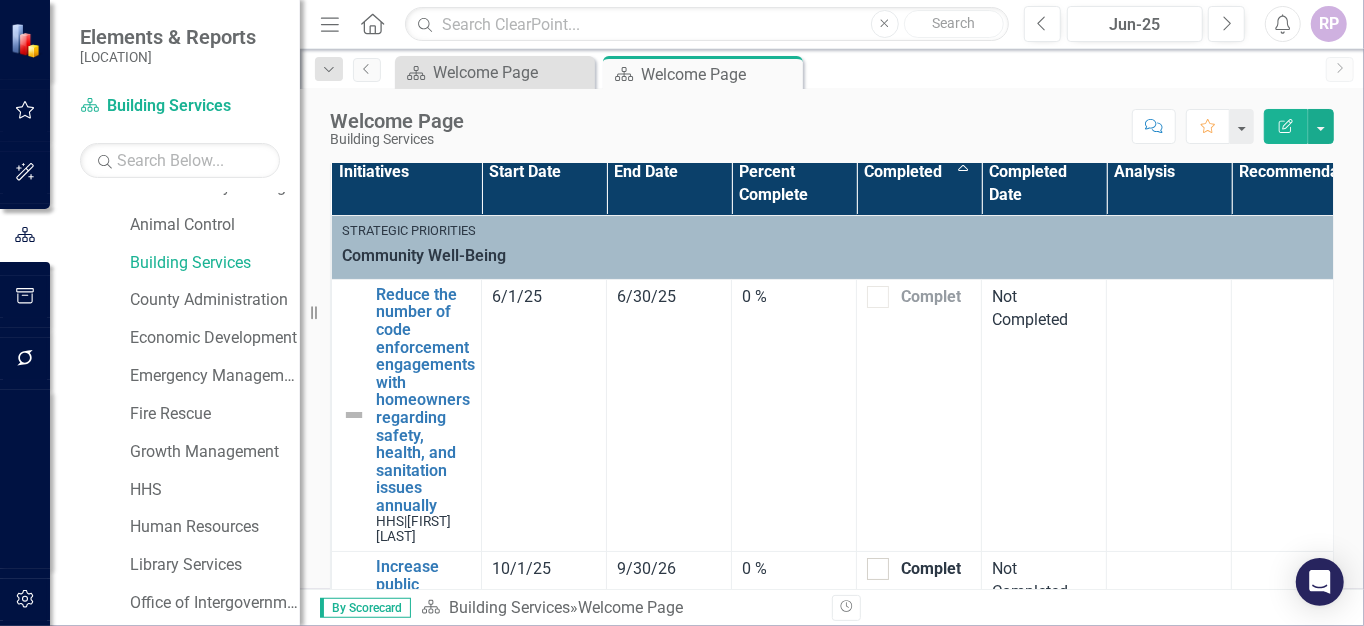 click on "Completed Date" at bounding box center [1044, 184] 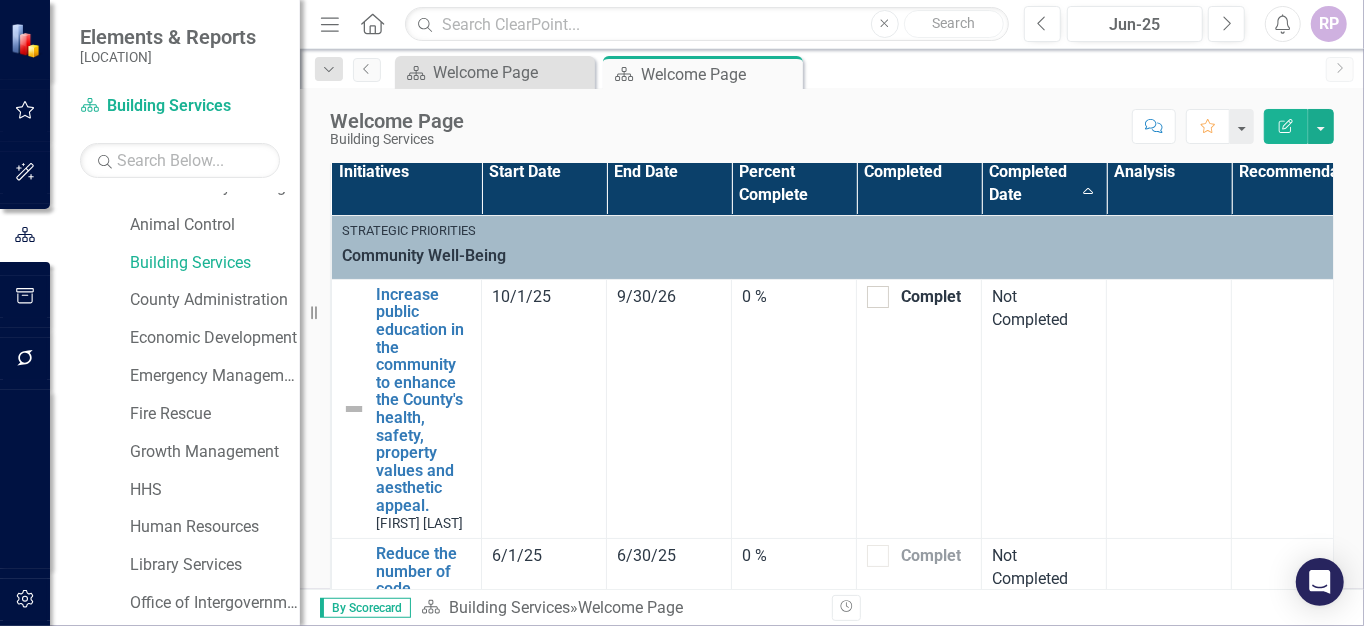 click on "Percent Complete" at bounding box center (794, 184) 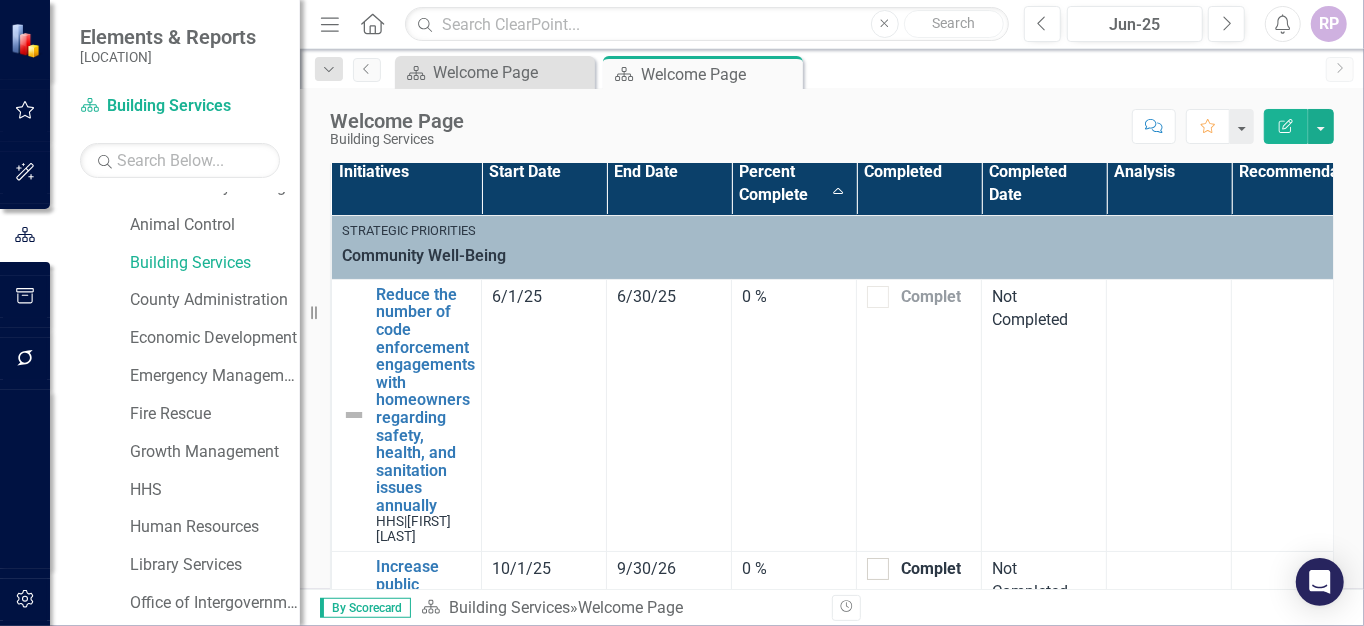 click on "0 %" at bounding box center [544, 297] 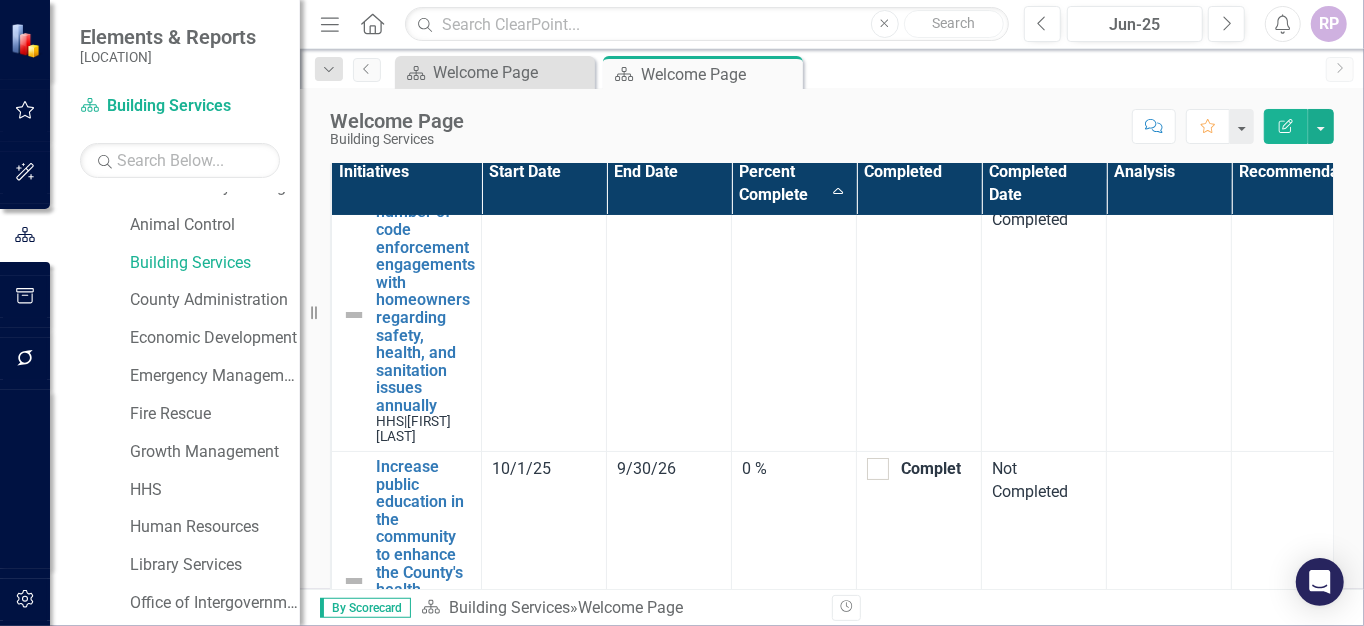 scroll, scrollTop: 0, scrollLeft: 0, axis: both 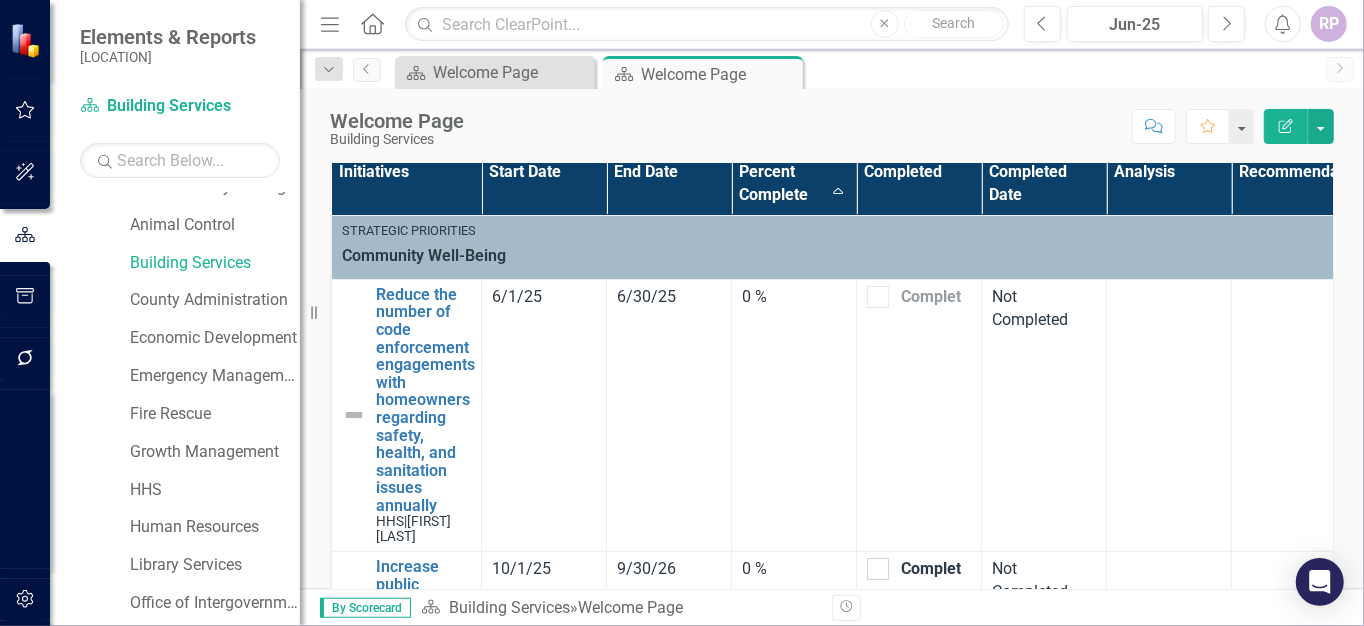 click on "Percent Complete Sort Ascending" at bounding box center [794, 184] 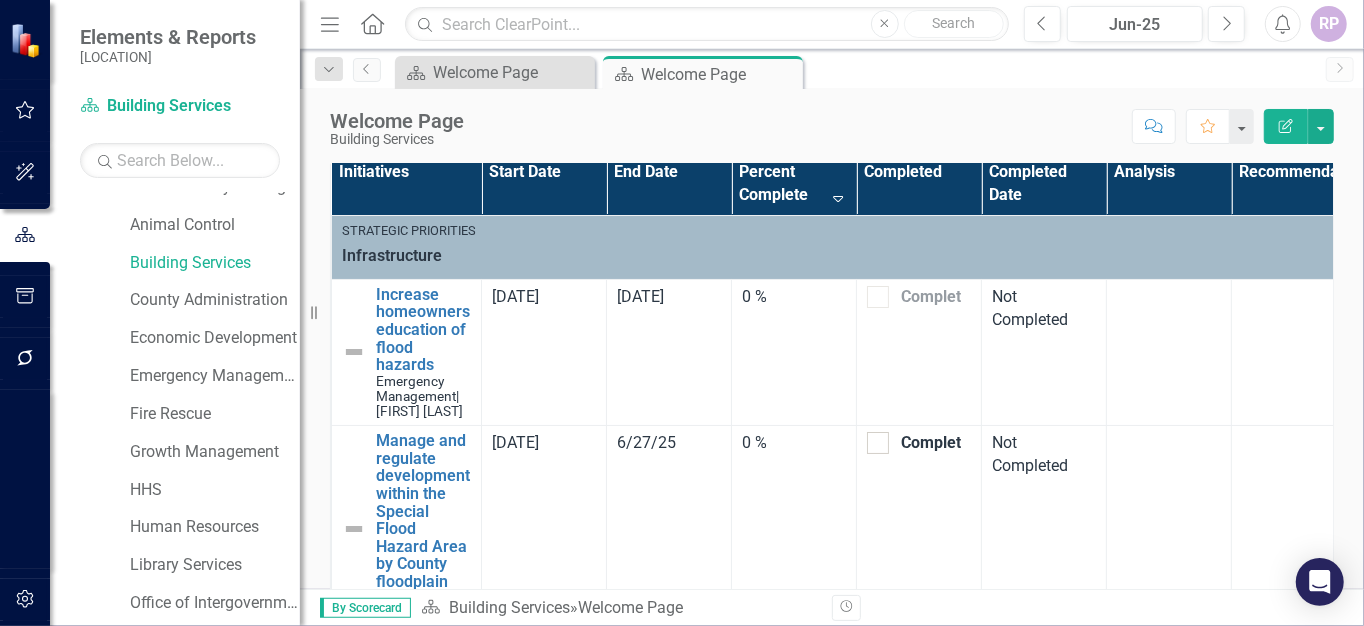 click on "Percent Complete Sort Descending" at bounding box center (794, 184) 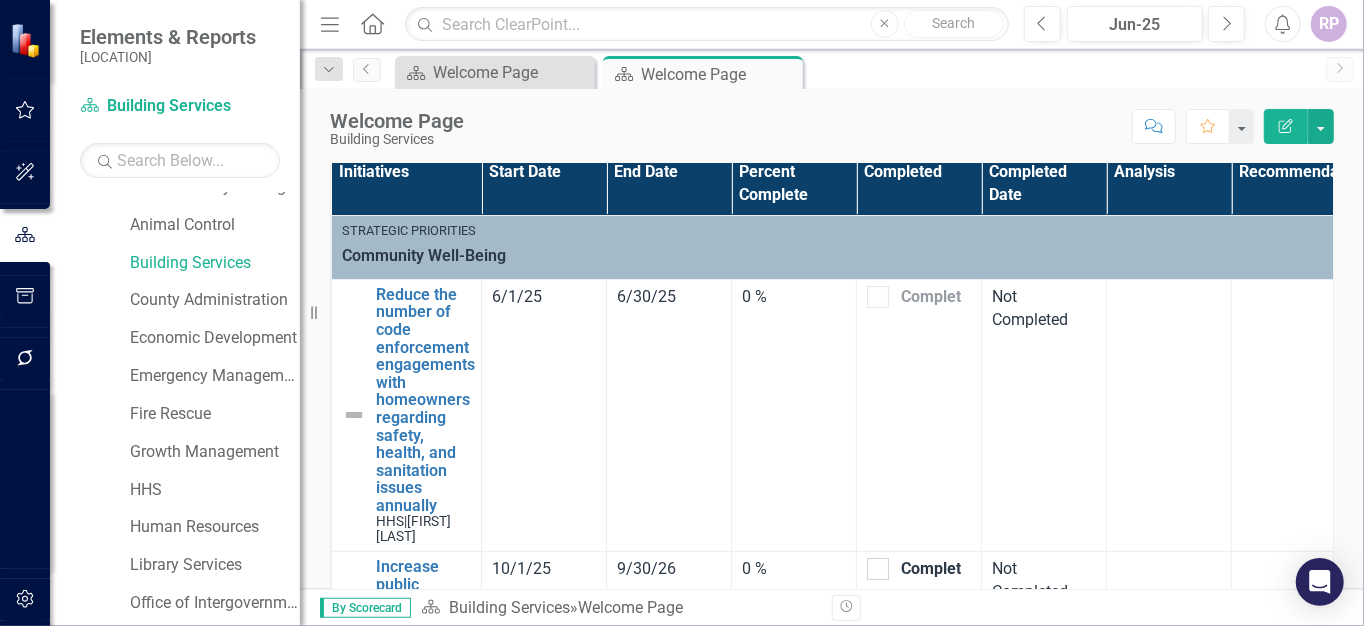 click on "Percent Complete" at bounding box center (794, 184) 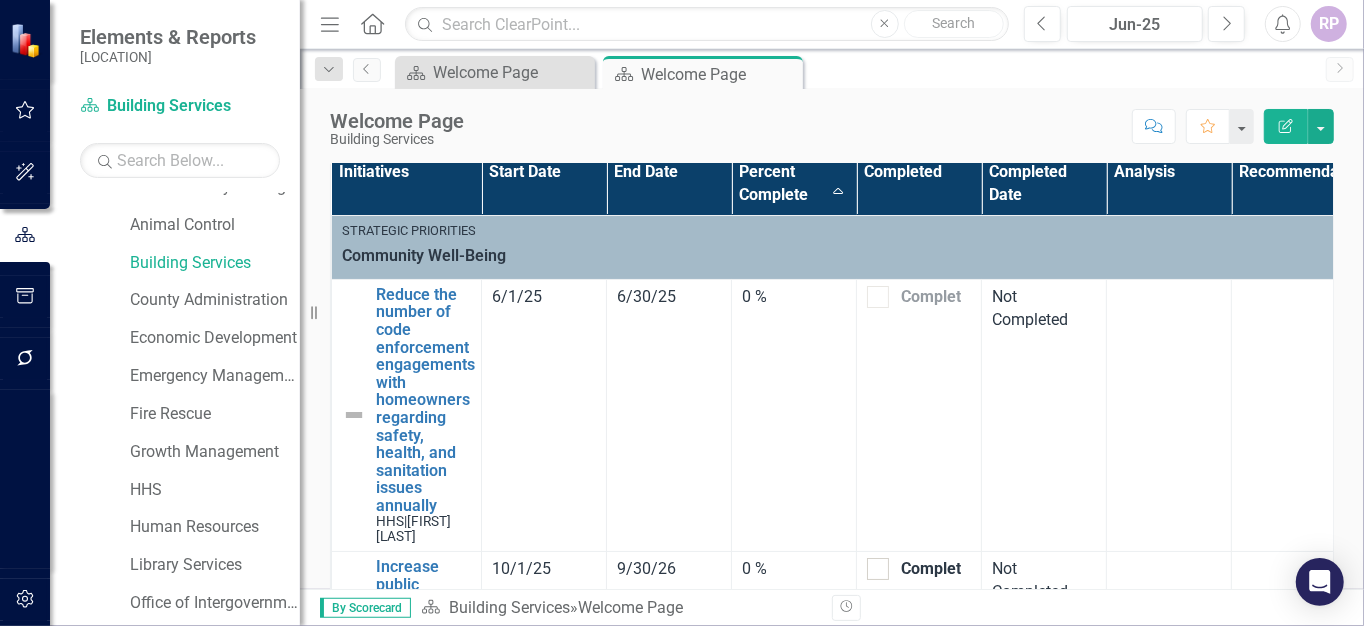 click on "0 %" at bounding box center (544, 297) 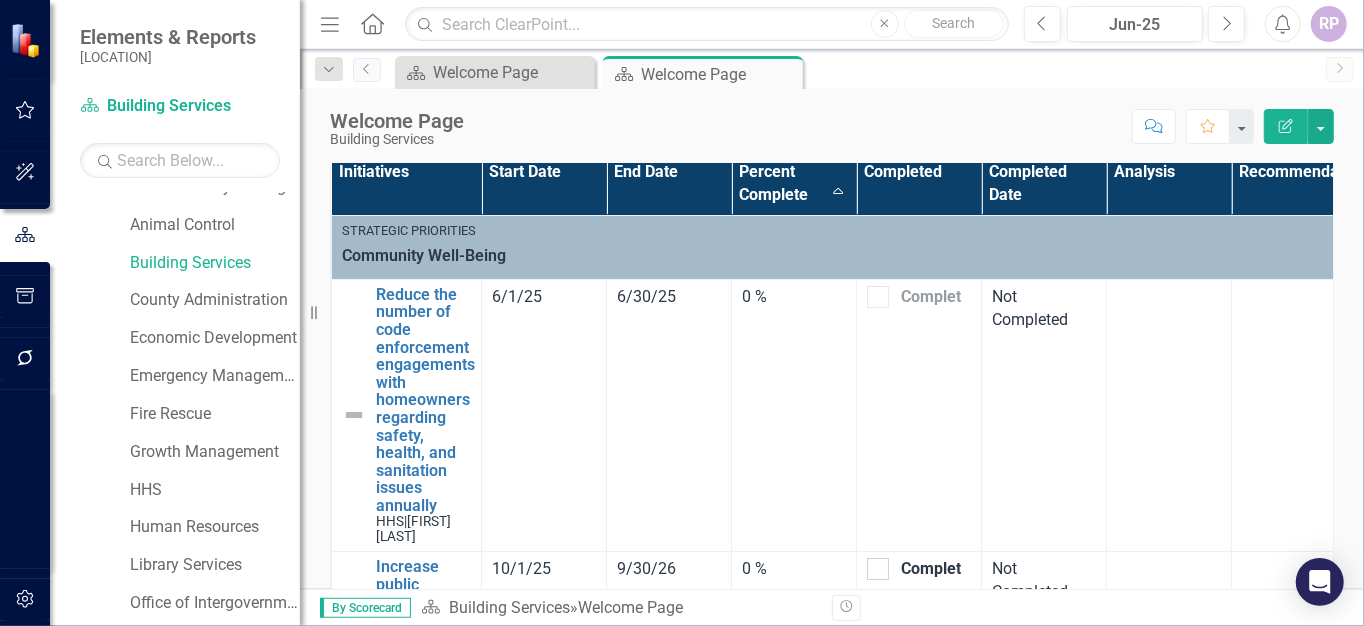 click on "Percent Complete Sort Ascending" at bounding box center [794, 184] 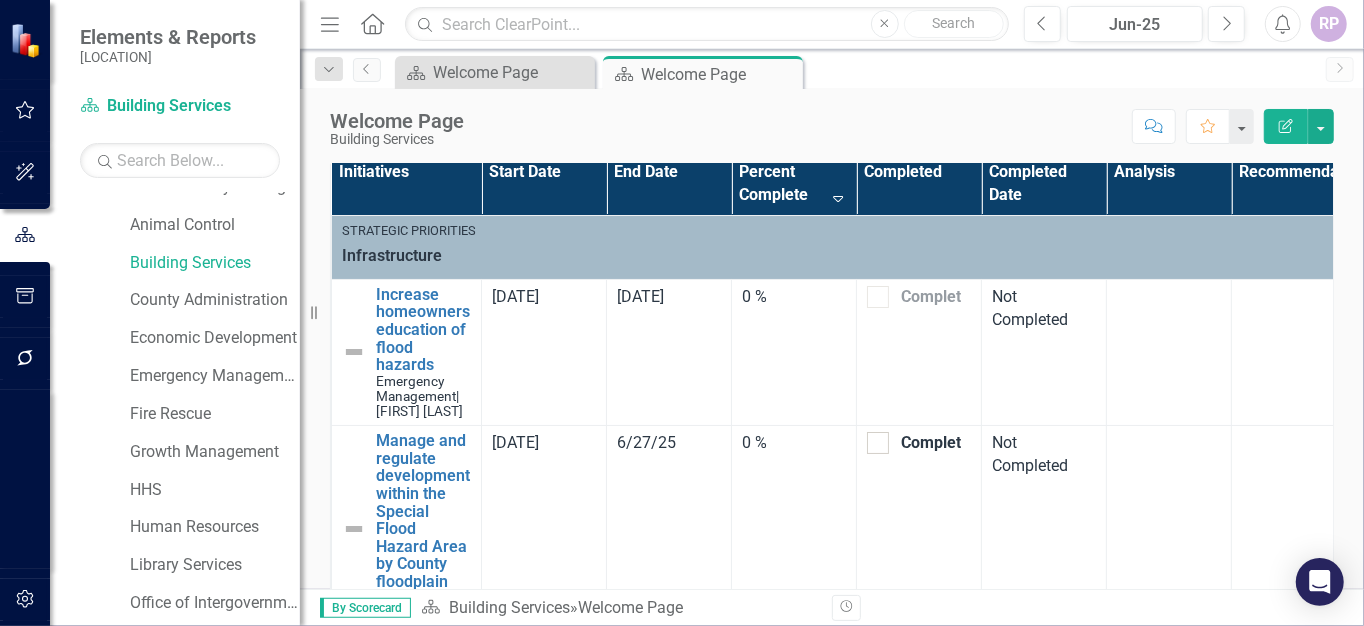 click on "0 %" at bounding box center (544, 297) 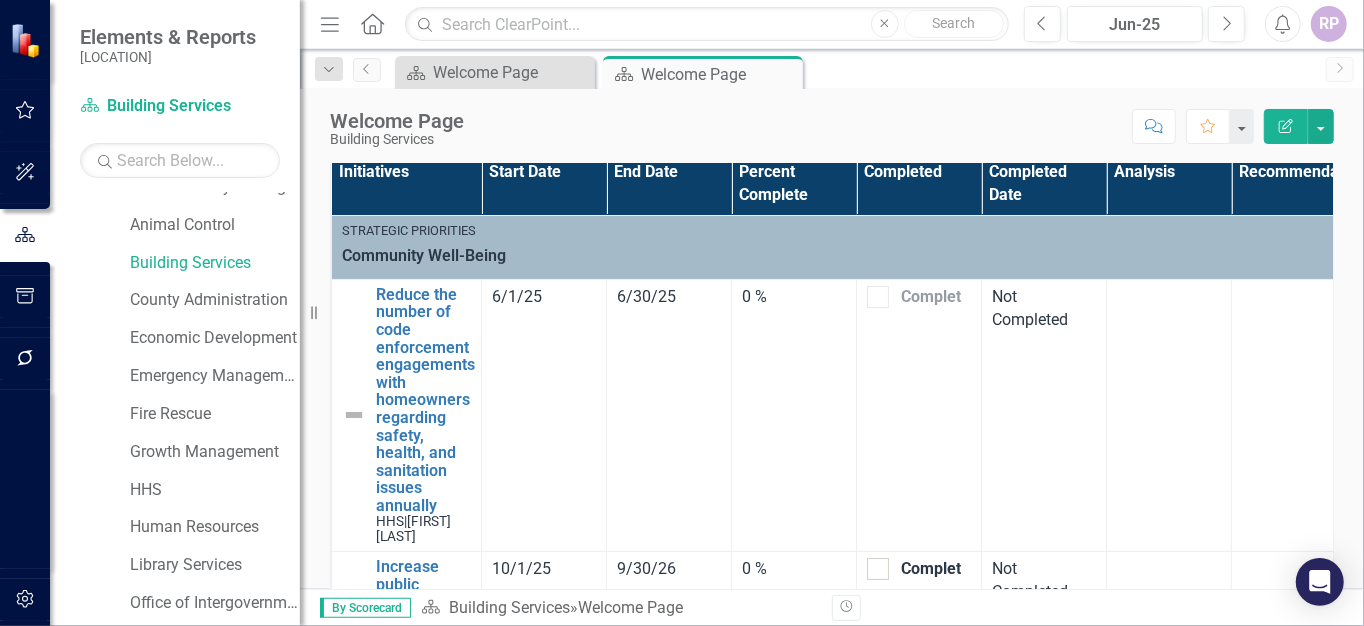 click on "Start Date" at bounding box center (544, 184) 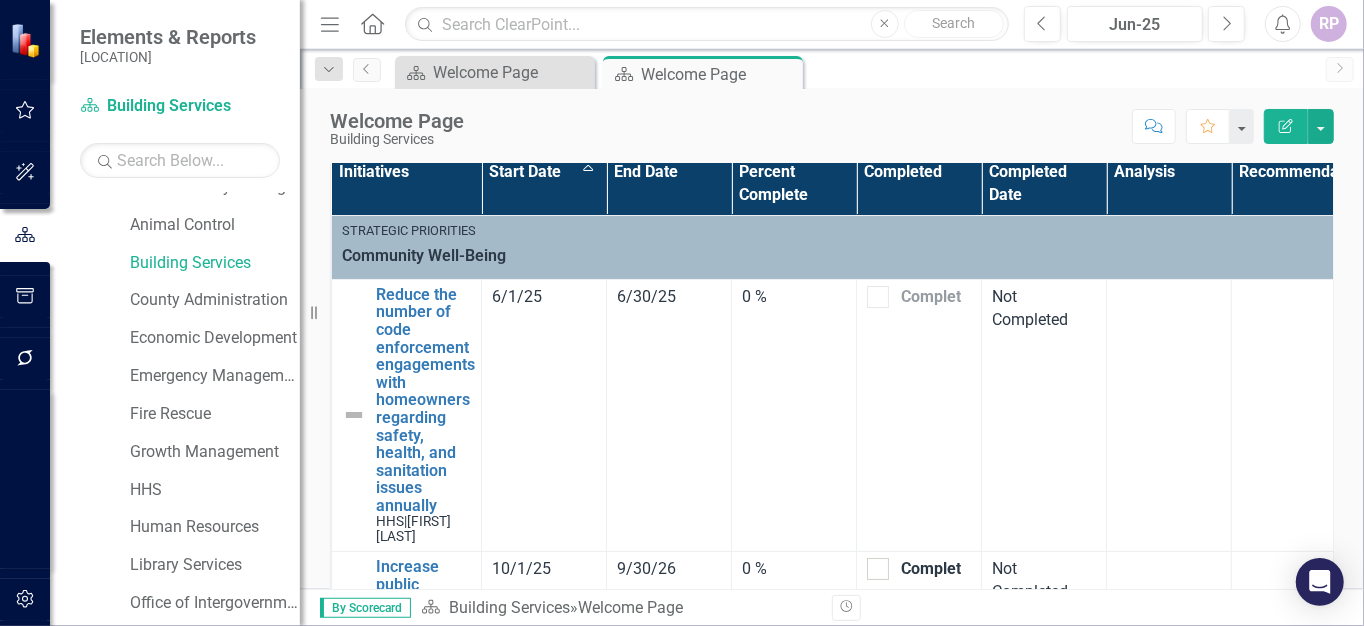 click on "End Date" at bounding box center (669, 184) 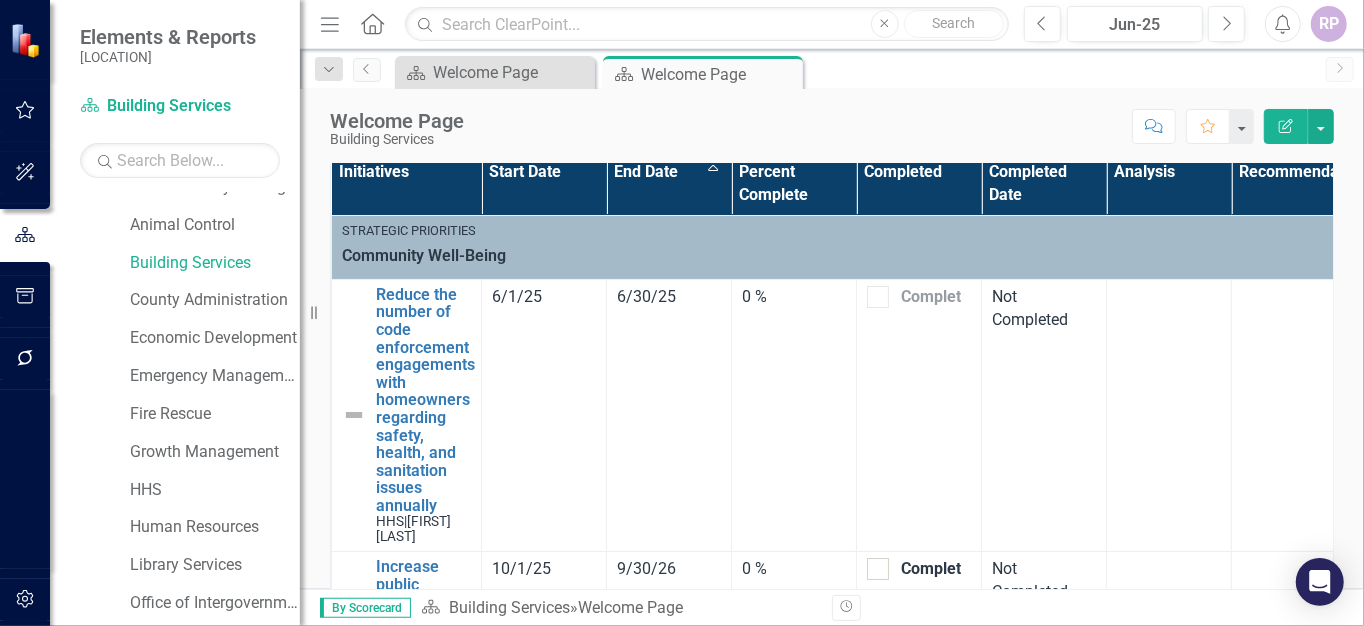 click on "Percent Complete" at bounding box center [794, 184] 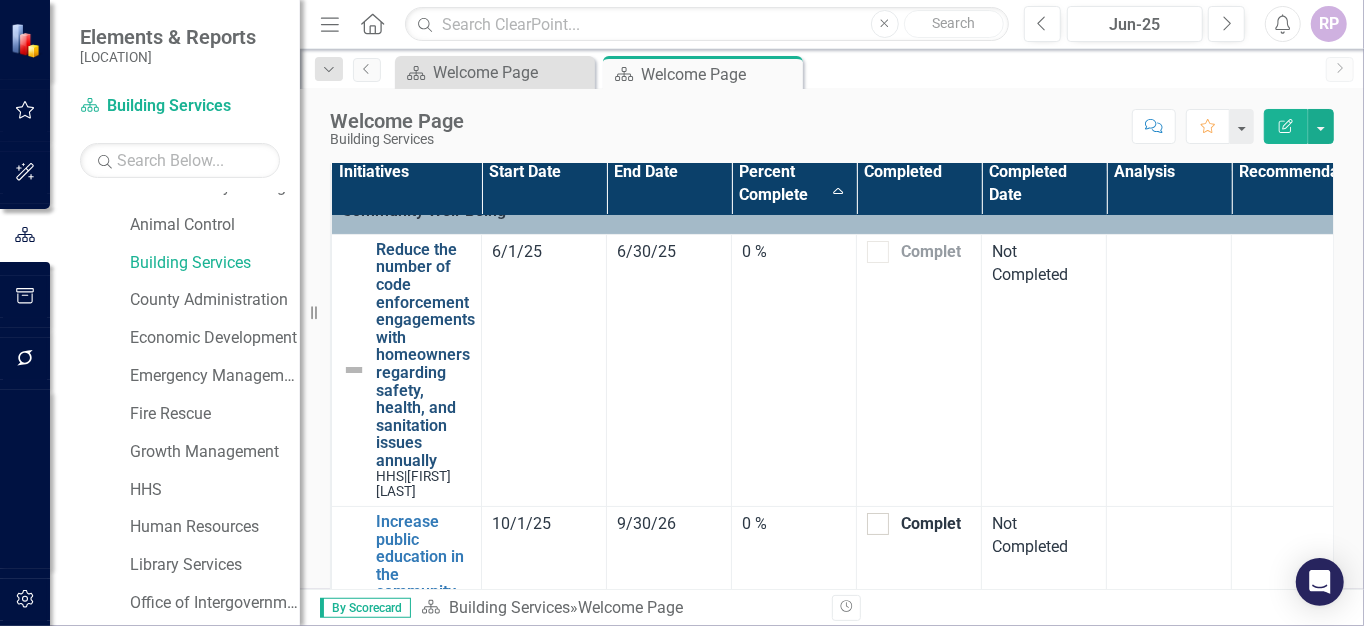 scroll, scrollTop: 0, scrollLeft: 0, axis: both 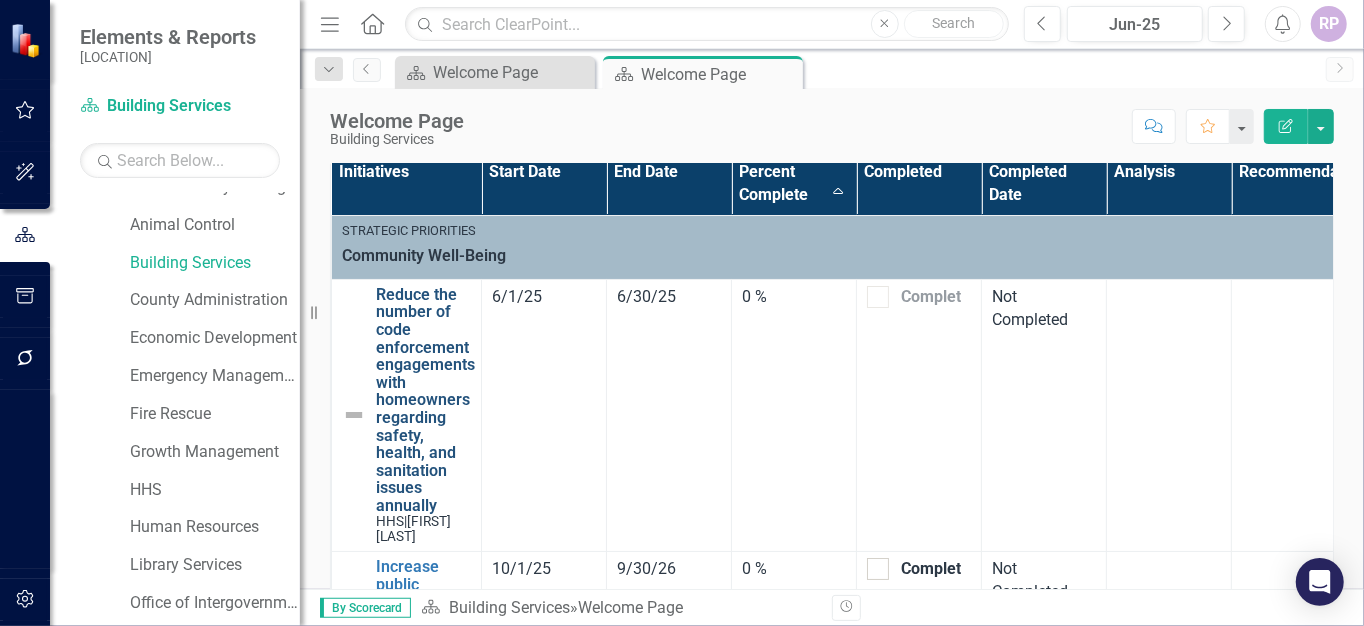 click on "Reduce the number of code enforcement engagements with homeowners regarding safety, health, and sanitation issues annually" at bounding box center [425, 400] 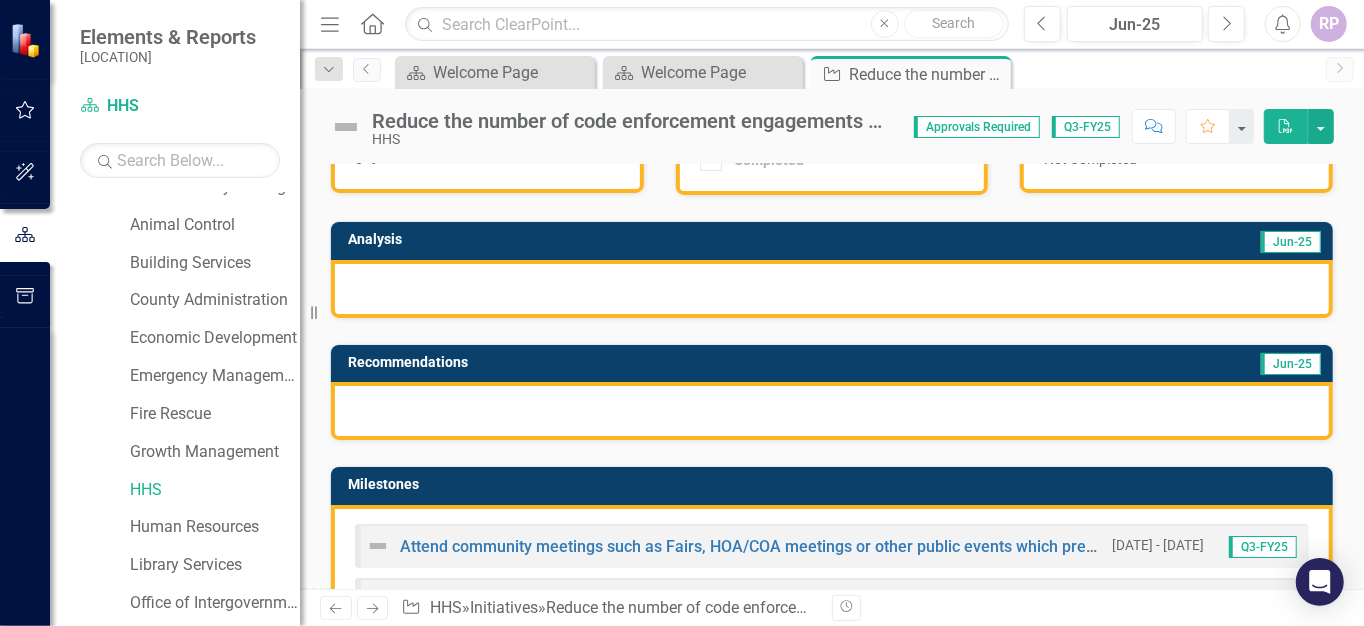 scroll, scrollTop: 100, scrollLeft: 0, axis: vertical 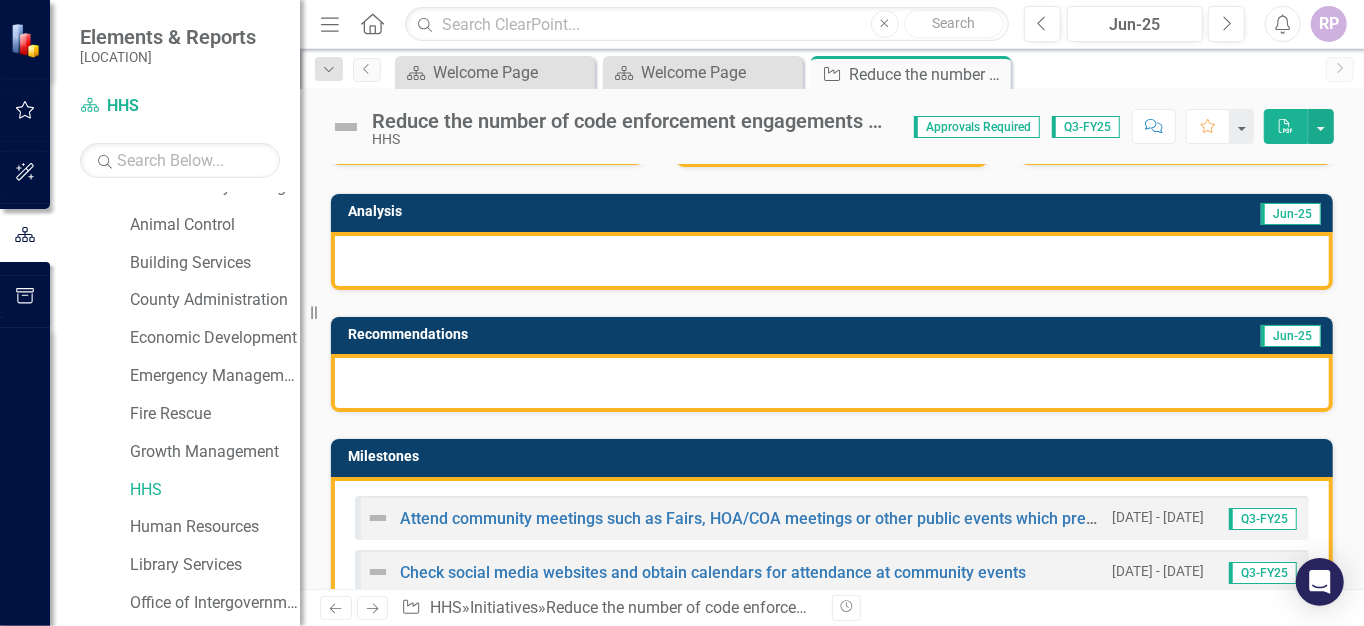 click at bounding box center (832, 383) 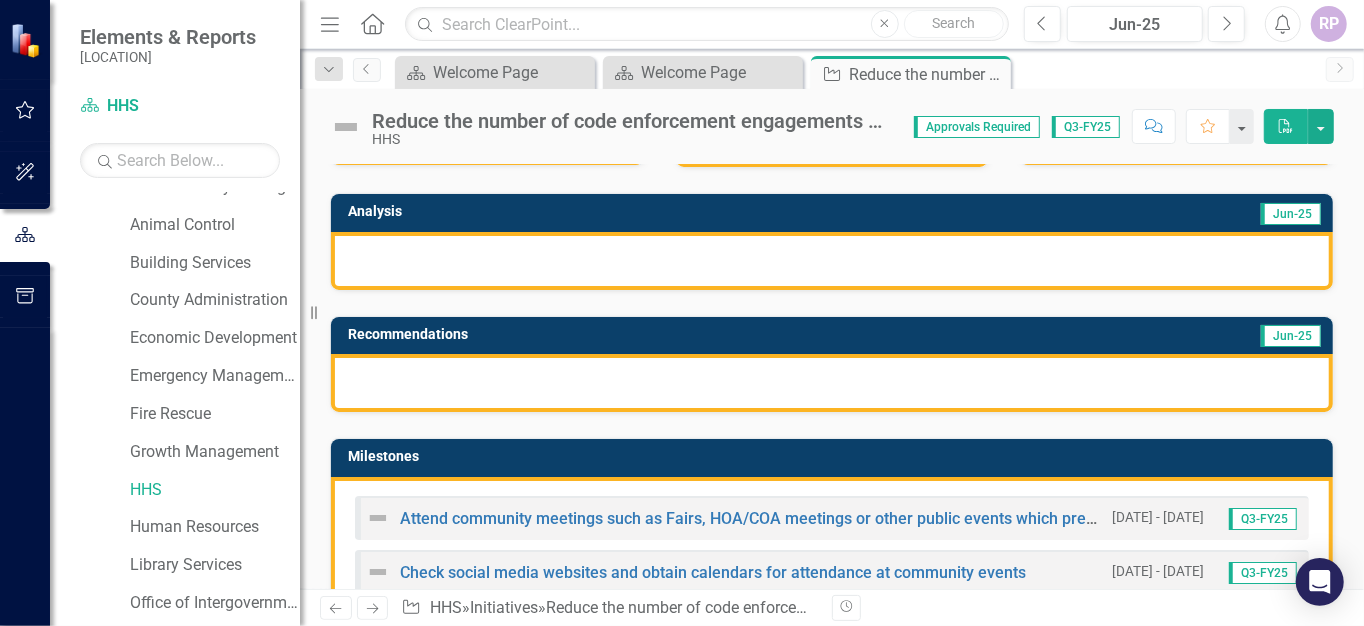 click at bounding box center [832, 261] 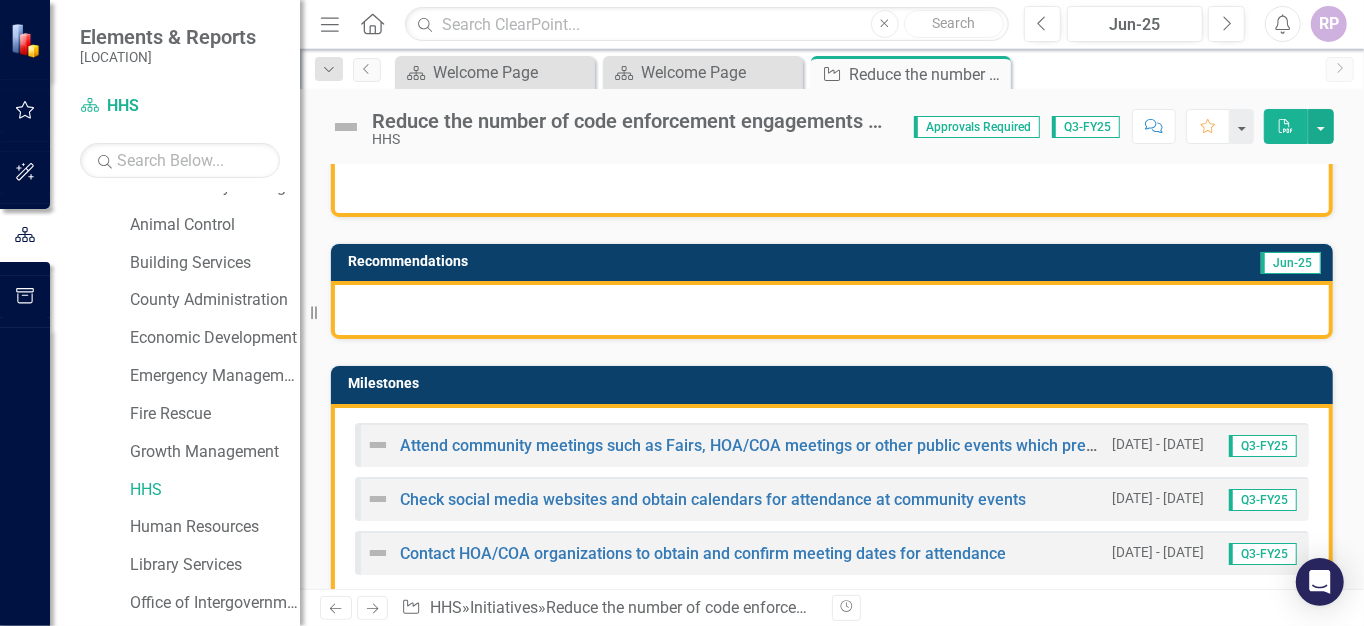 scroll, scrollTop: 200, scrollLeft: 0, axis: vertical 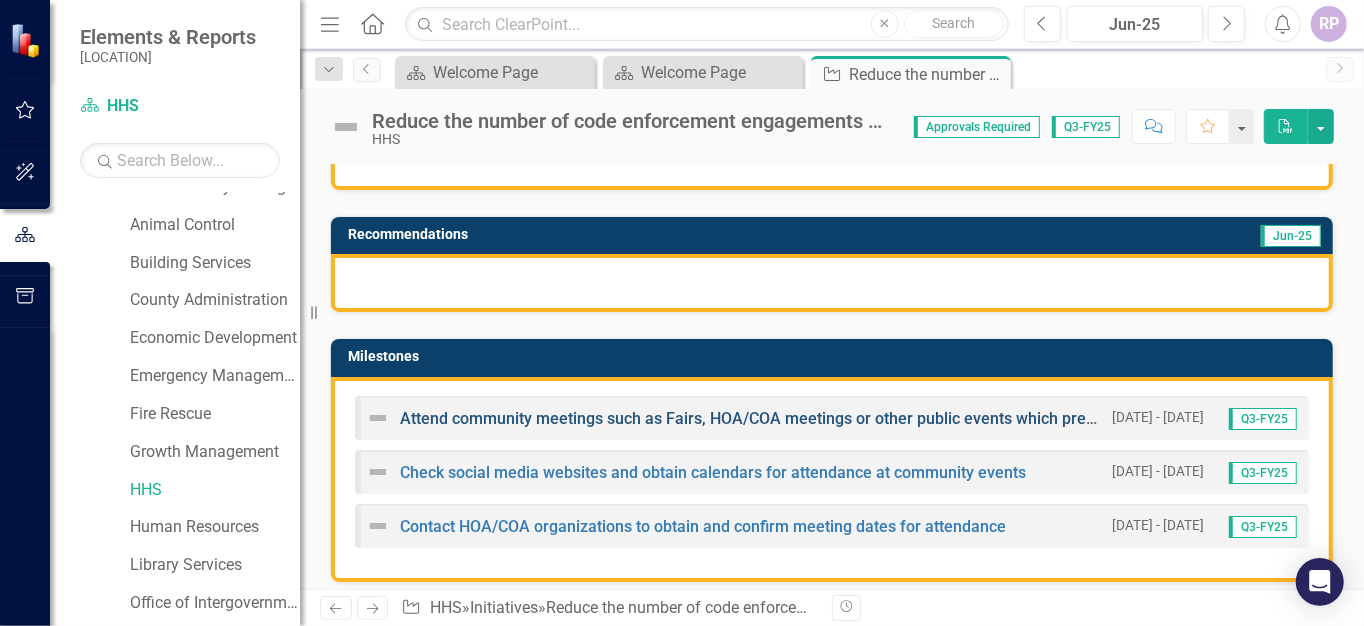 click on "Attend community meetings such as Fairs, HOA/COA meetings or other public events which present the opportunity for engagement and education" at bounding box center (928, 418) 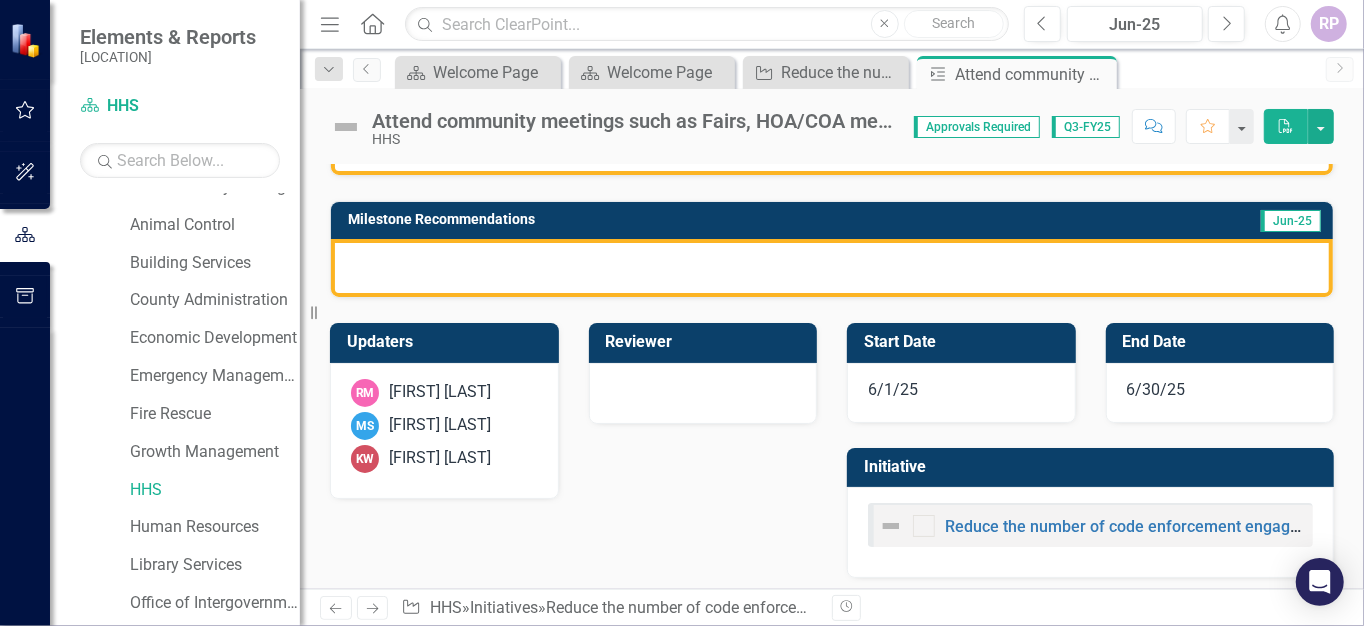 scroll, scrollTop: 219, scrollLeft: 0, axis: vertical 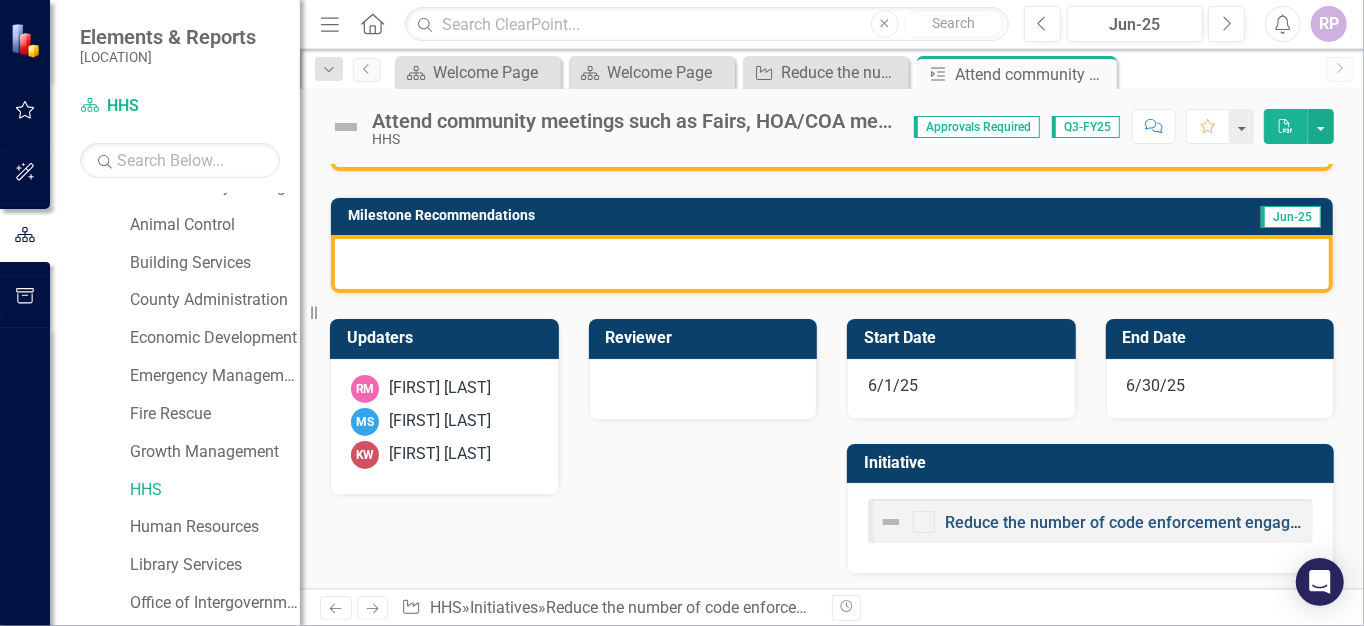 click on "Reduce the number of code enforcement engagements with homeowners regarding safety, health, and sanitation issues annually" at bounding box center (1410, 522) 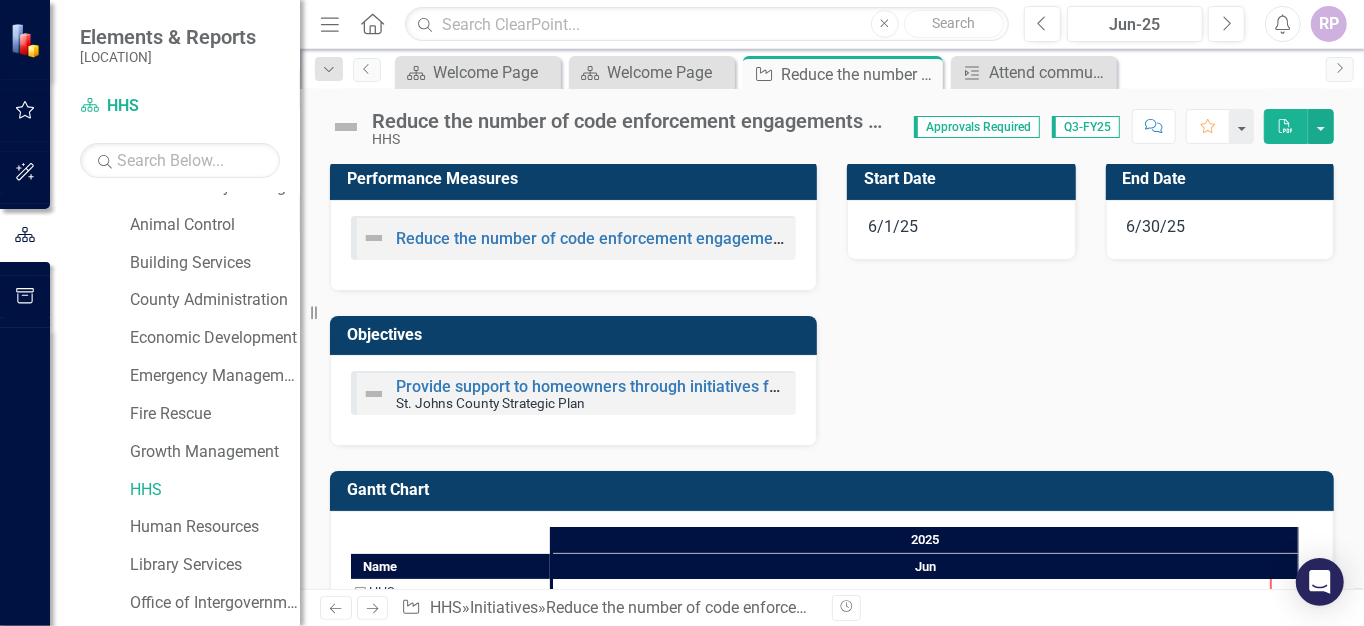 scroll, scrollTop: 735, scrollLeft: 0, axis: vertical 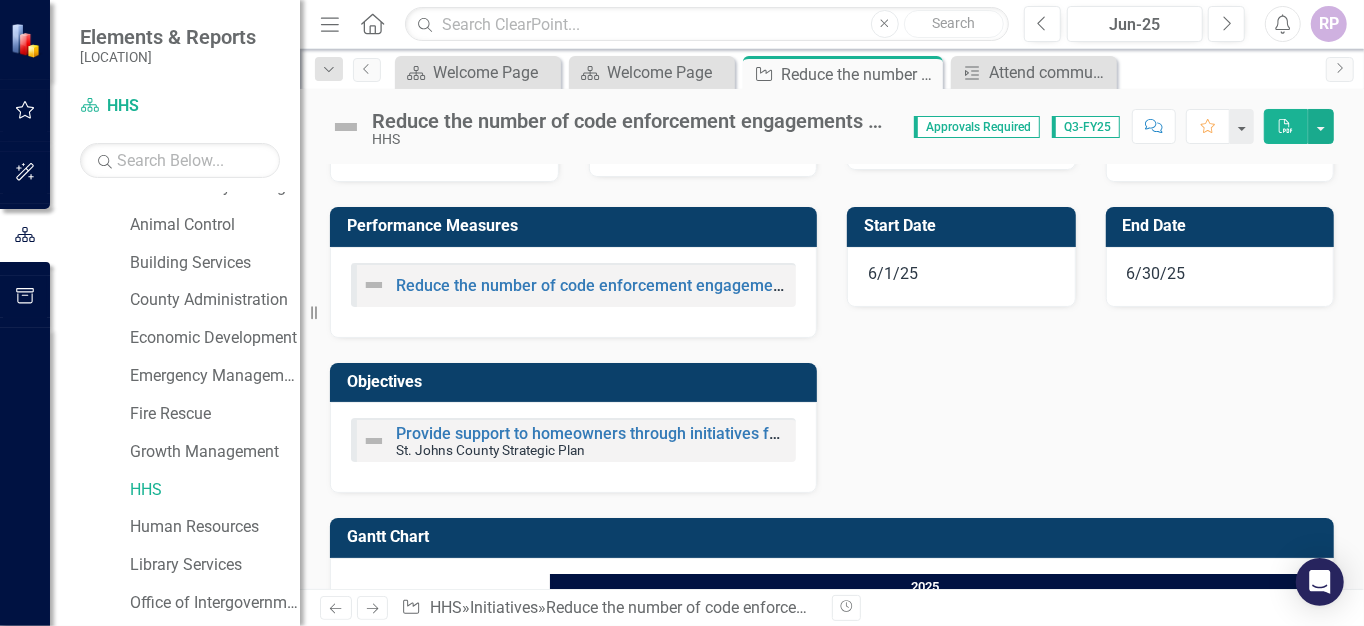 click at bounding box center [374, 285] 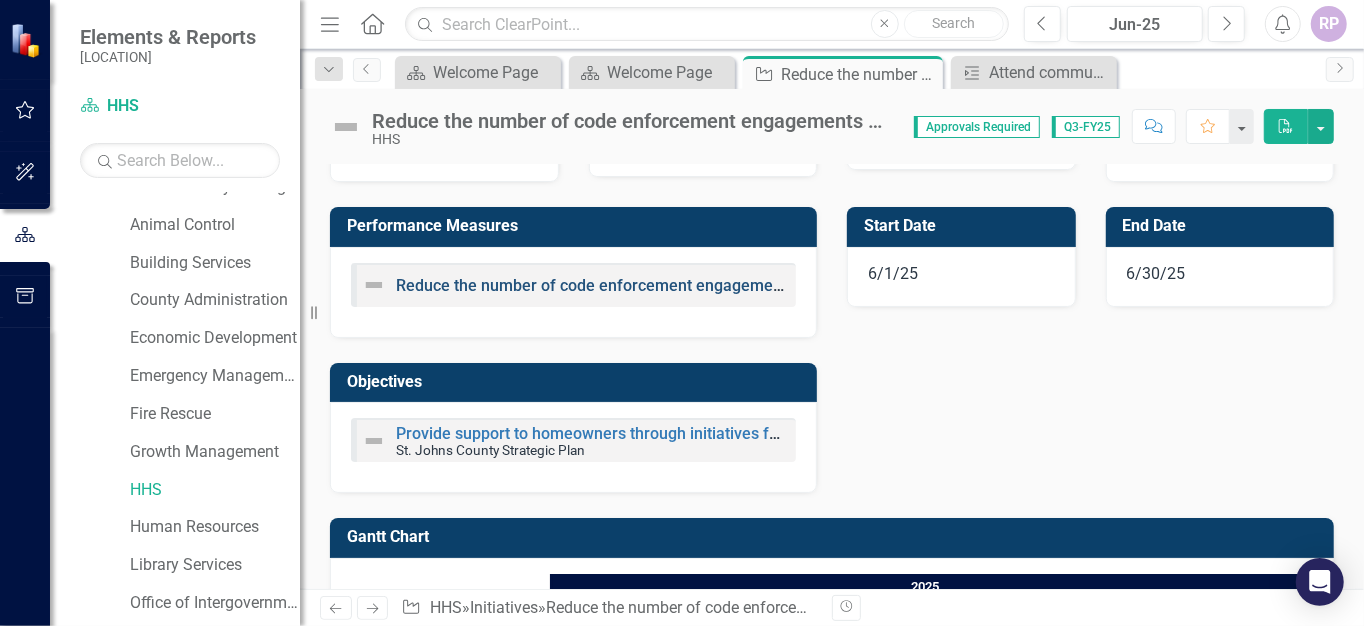 click on "Reduce the number of code enforcement engagements with homeowners regarding safety, health, and sanitation issues annually" at bounding box center [861, 285] 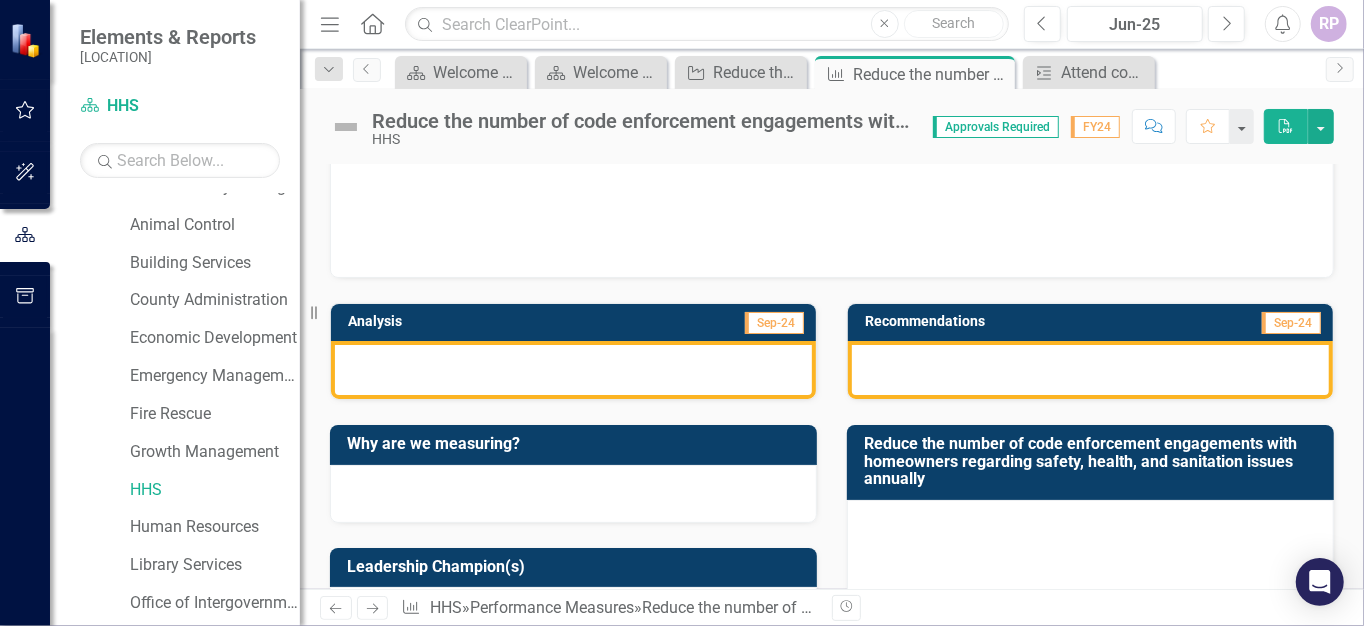 scroll, scrollTop: 200, scrollLeft: 0, axis: vertical 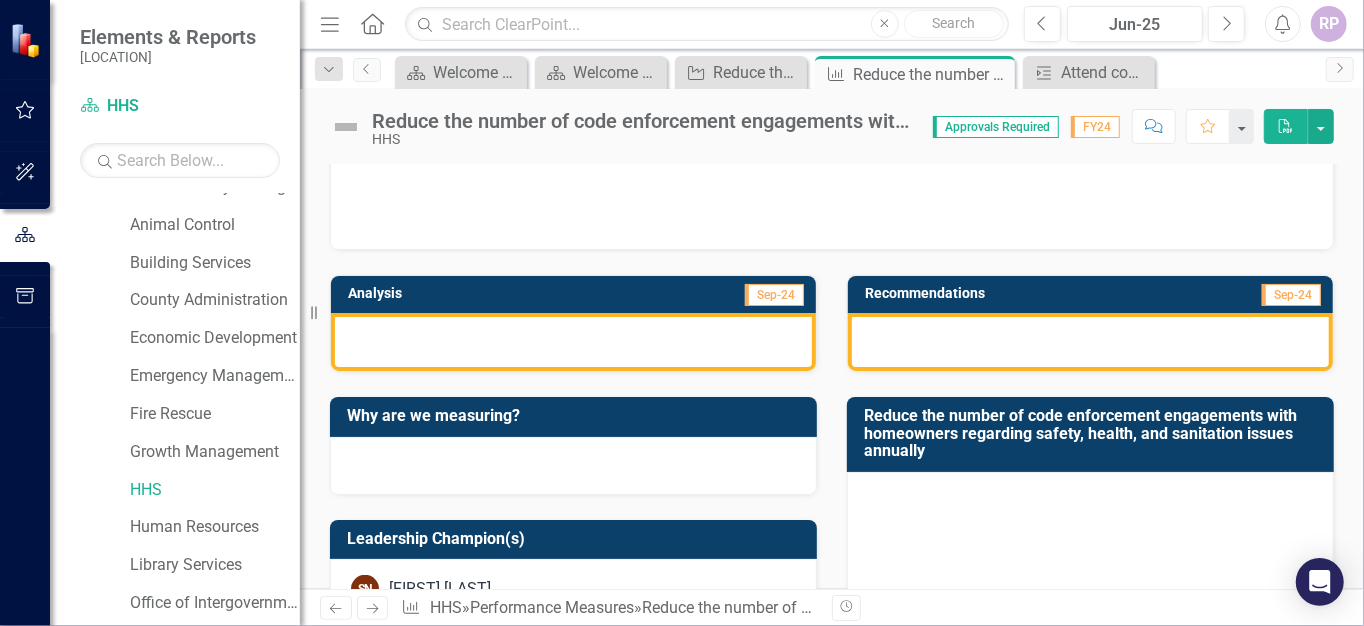 click at bounding box center [573, 342] 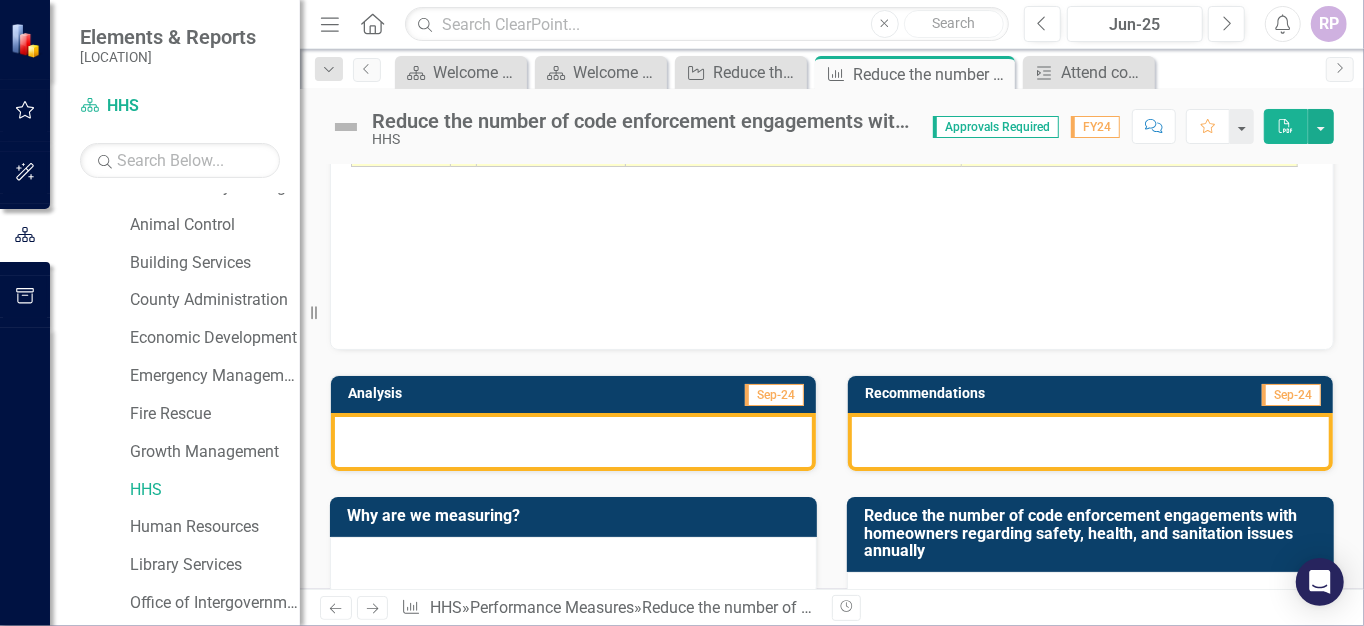 scroll, scrollTop: 0, scrollLeft: 0, axis: both 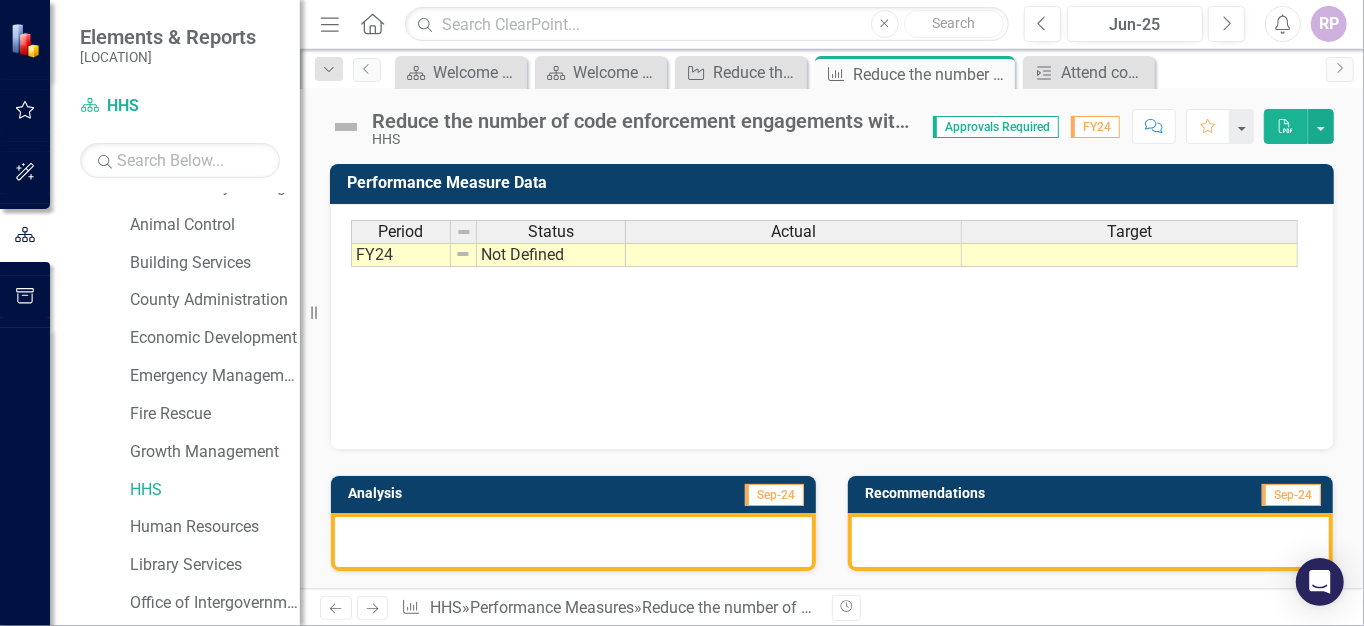click at bounding box center (573, 542) 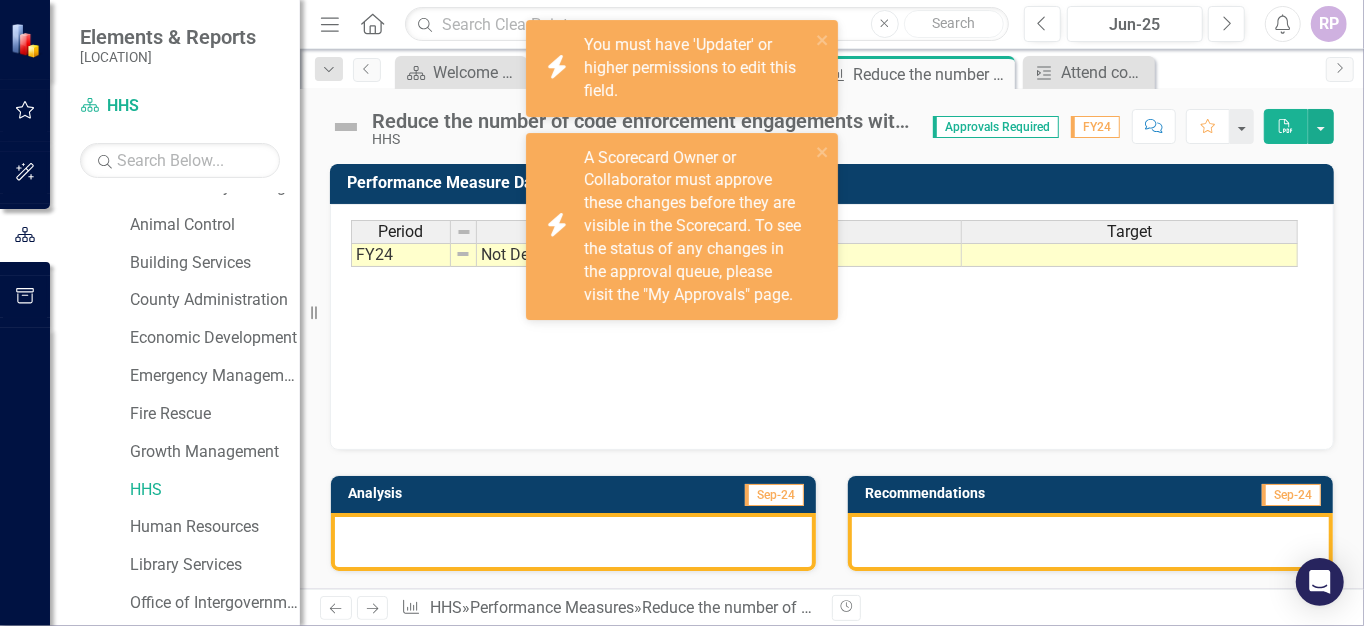 click at bounding box center [573, 542] 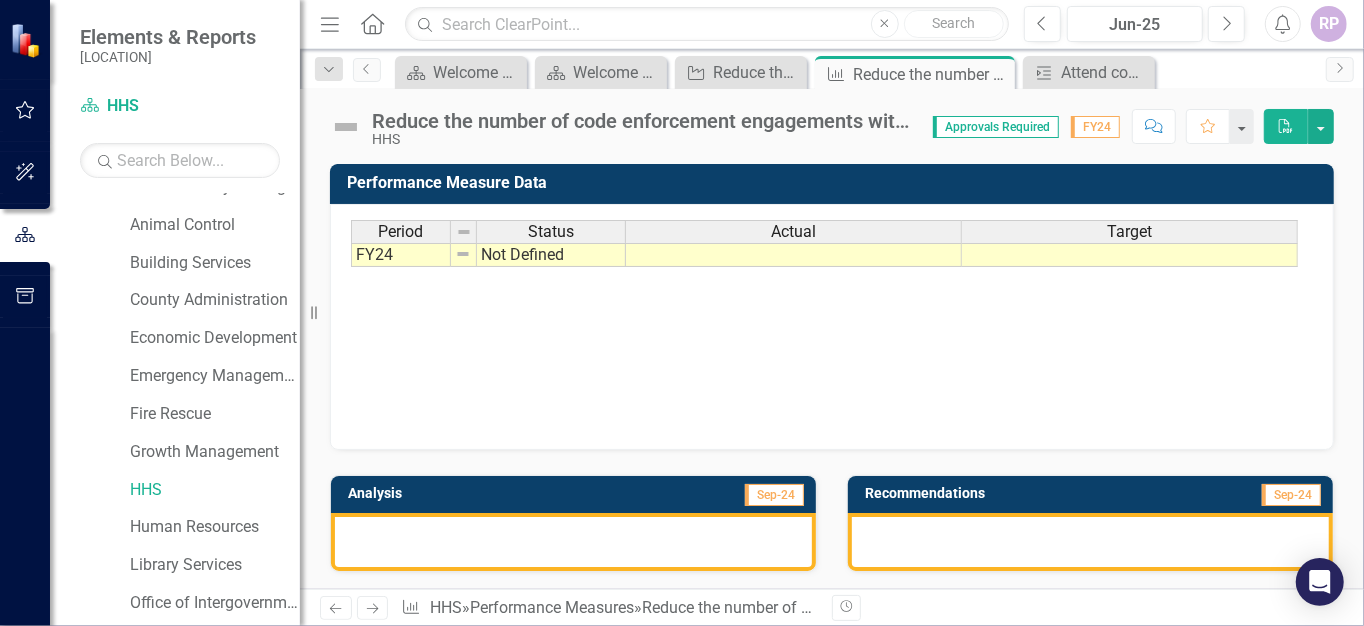 click at bounding box center [573, 542] 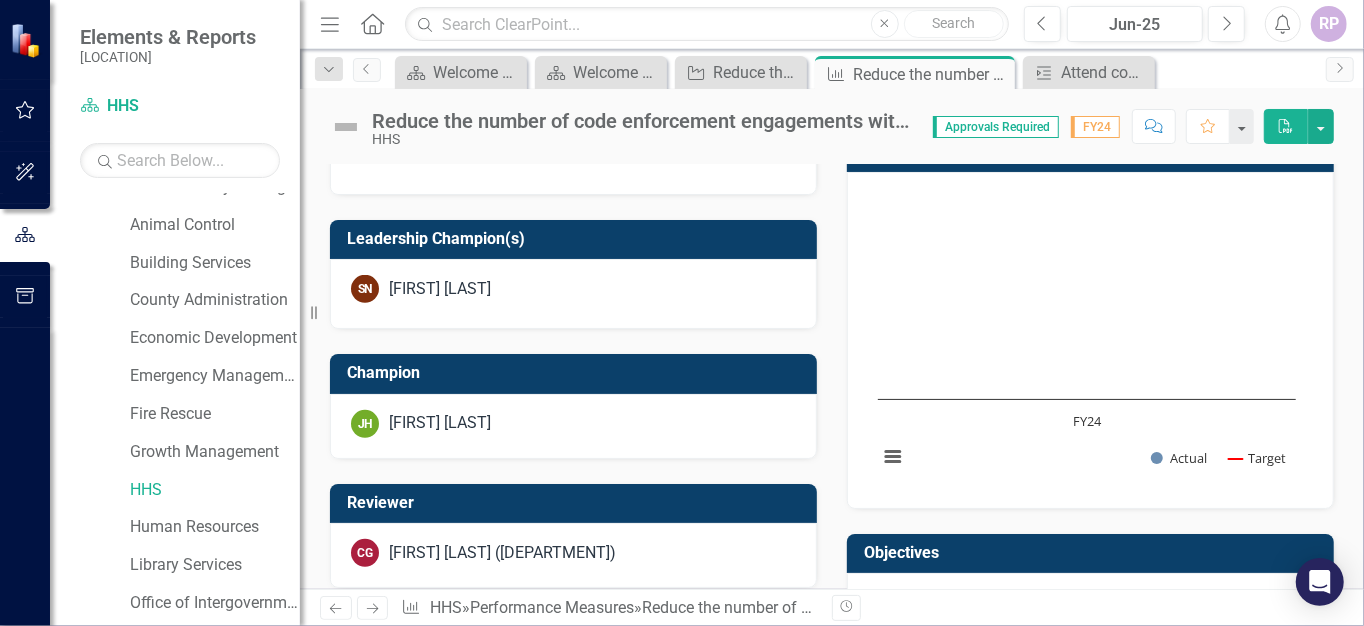 scroll, scrollTop: 0, scrollLeft: 0, axis: both 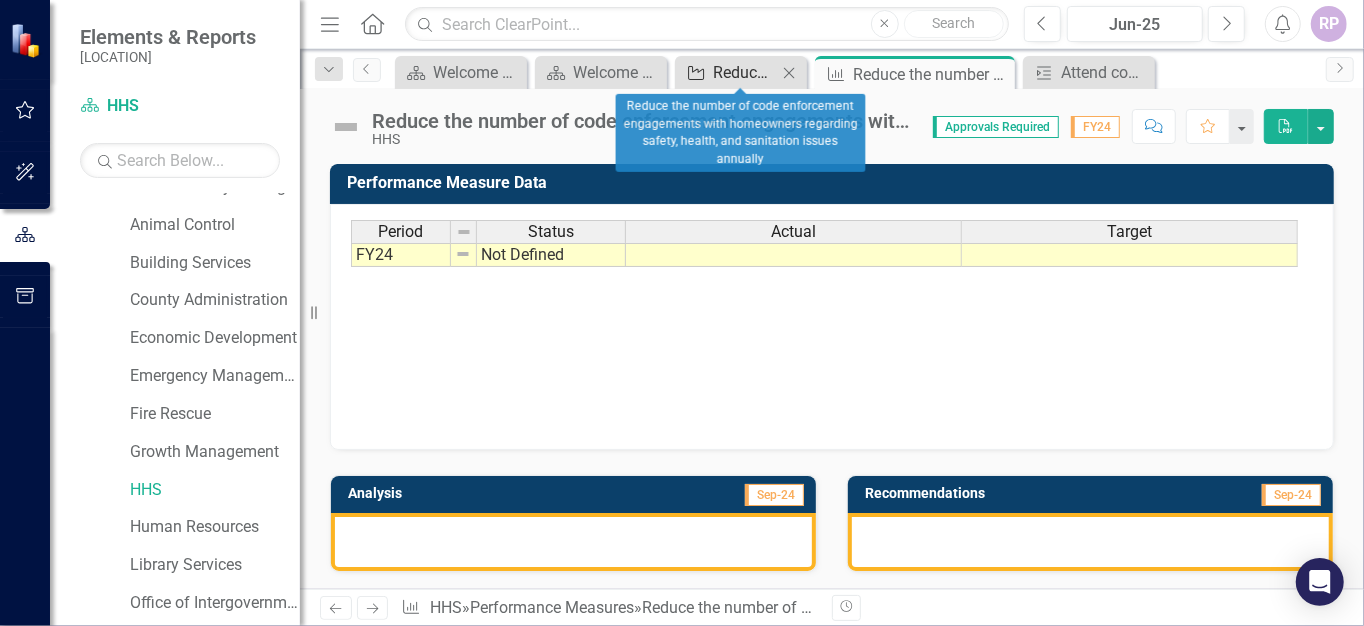 click on "Reduce the number of code enforcement engagements with homeowners regarding safety, health, and sanitation issues annually" at bounding box center [745, 72] 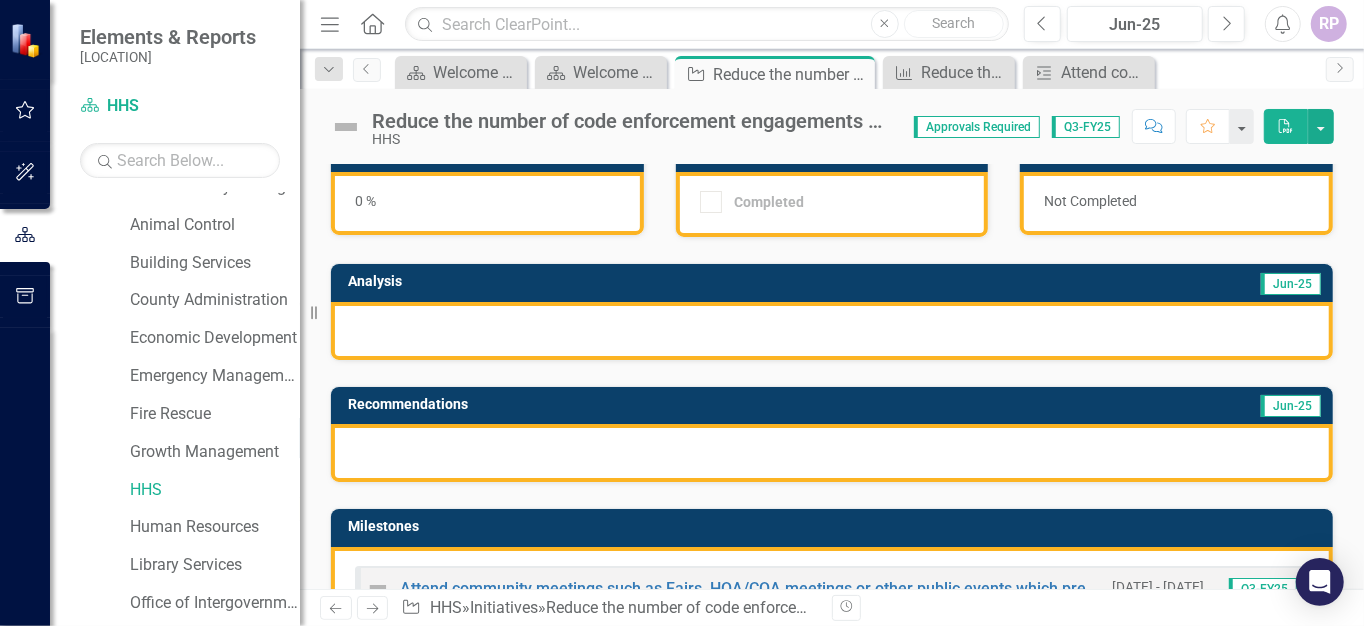 scroll, scrollTop: 0, scrollLeft: 0, axis: both 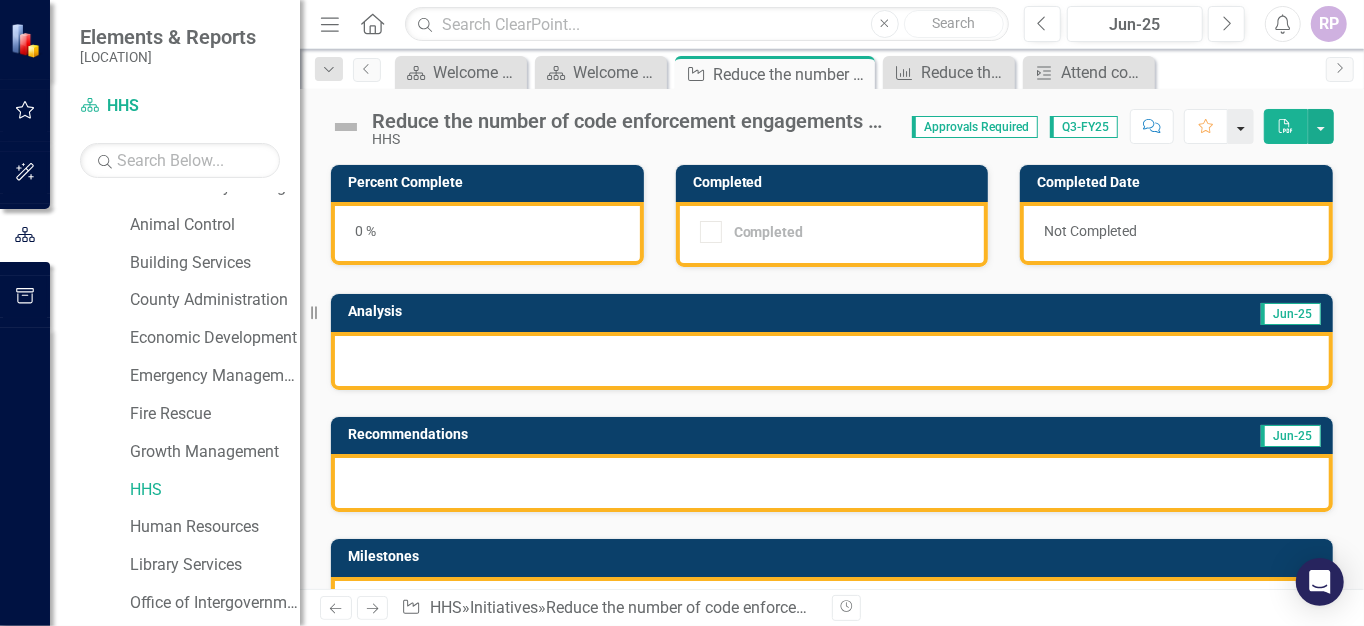 click at bounding box center (1241, 126) 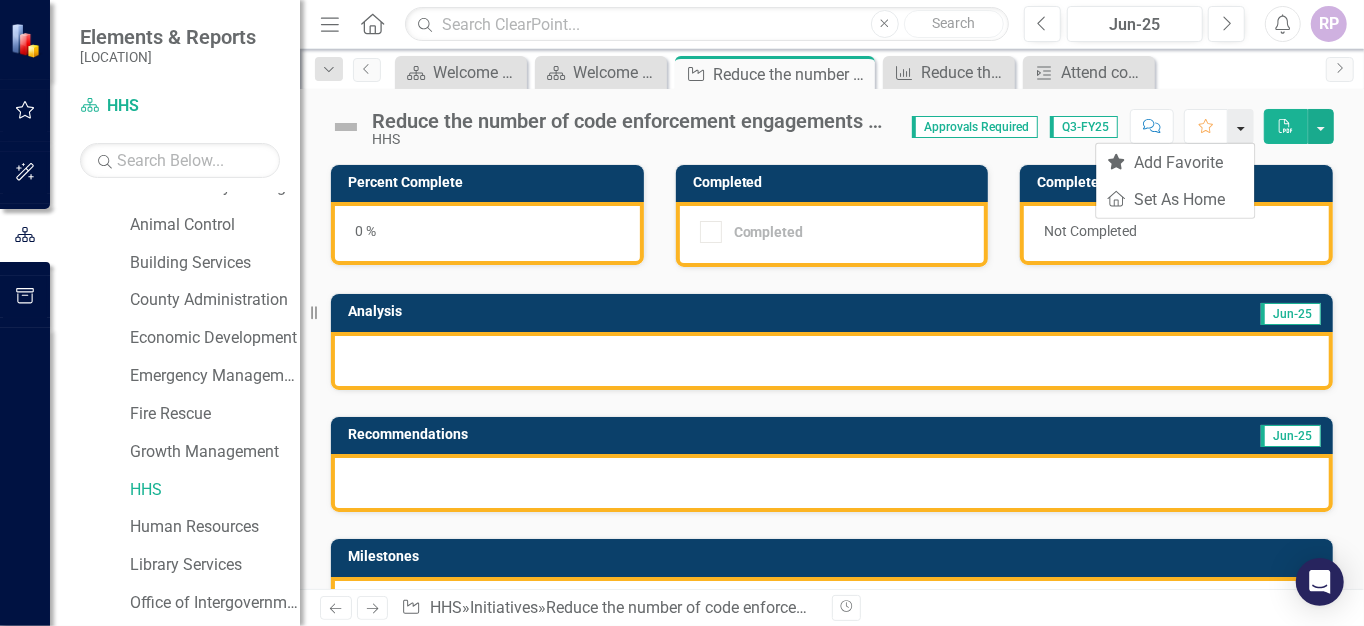 click at bounding box center [1241, 126] 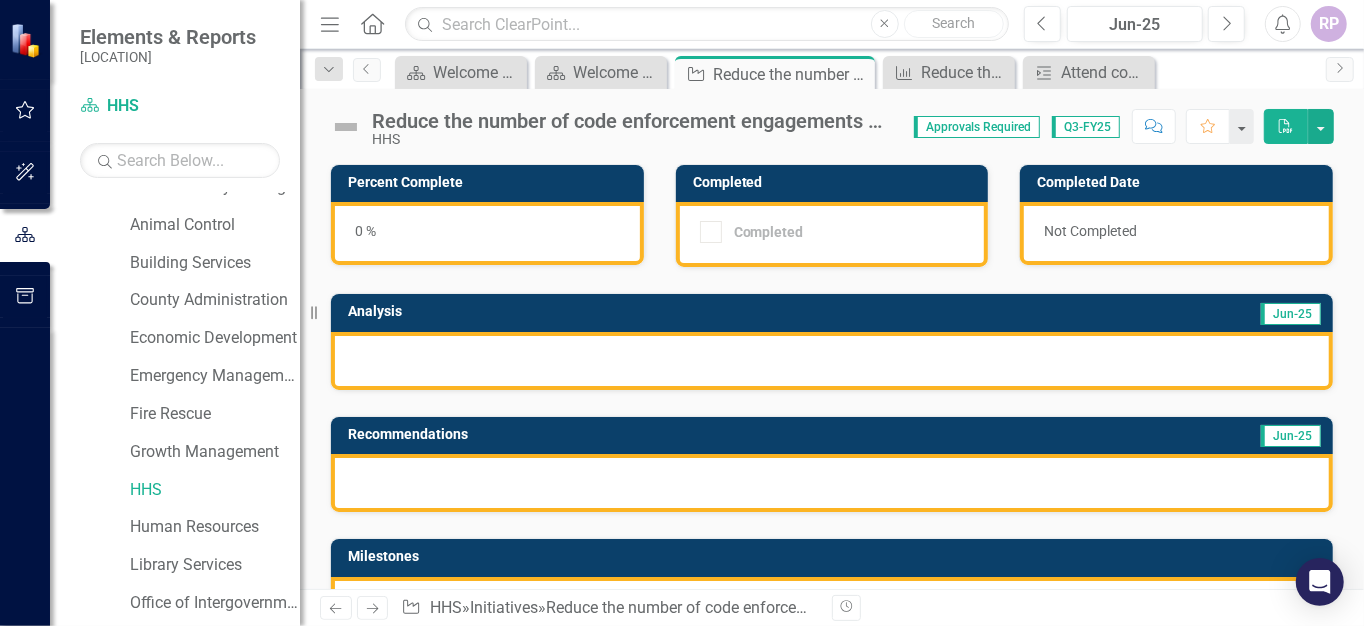 click on "Q3-FY25" at bounding box center [1086, 127] 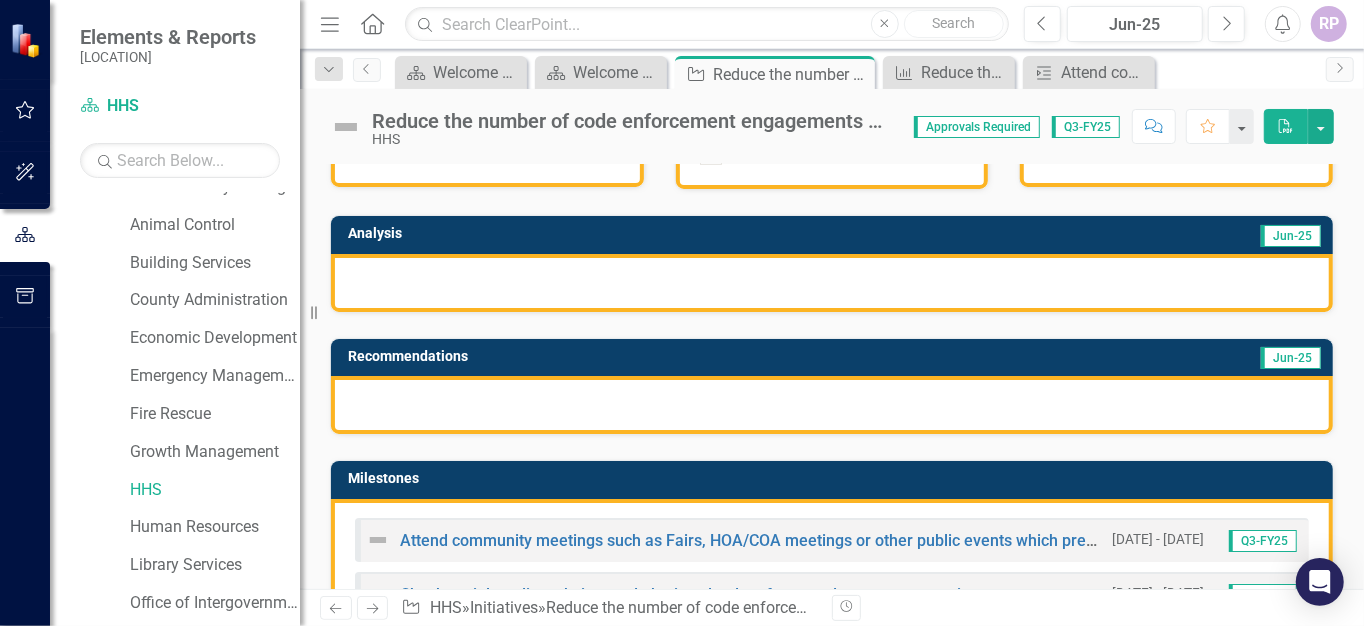 scroll, scrollTop: 0, scrollLeft: 0, axis: both 